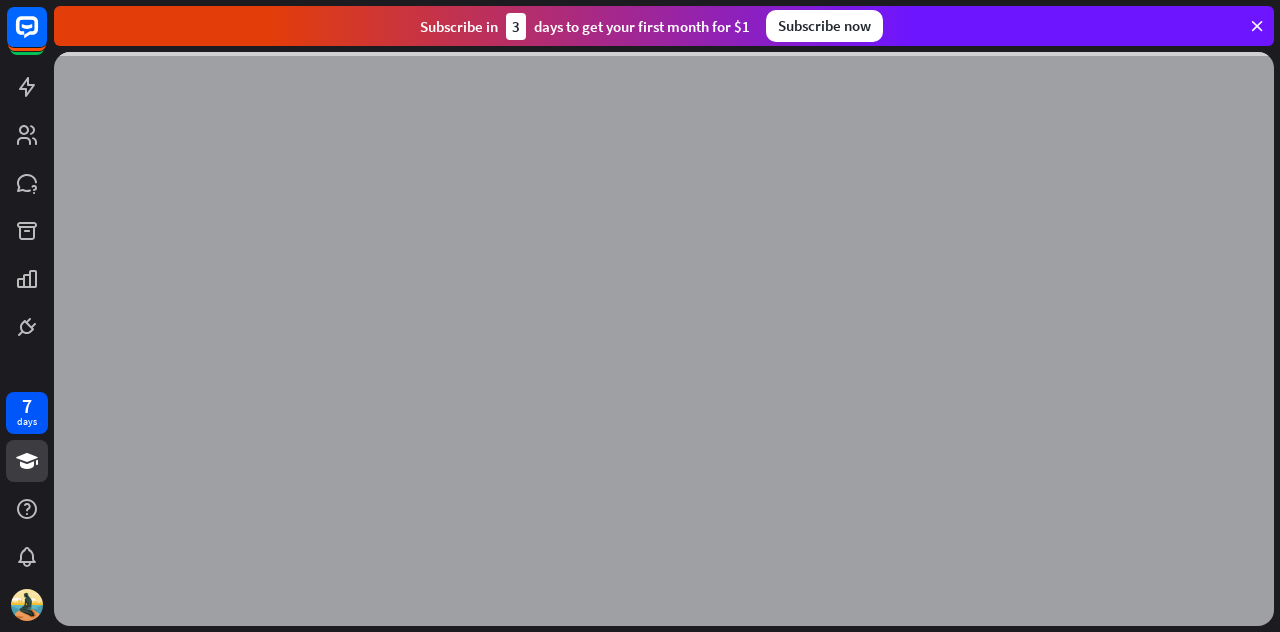scroll, scrollTop: 0, scrollLeft: 0, axis: both 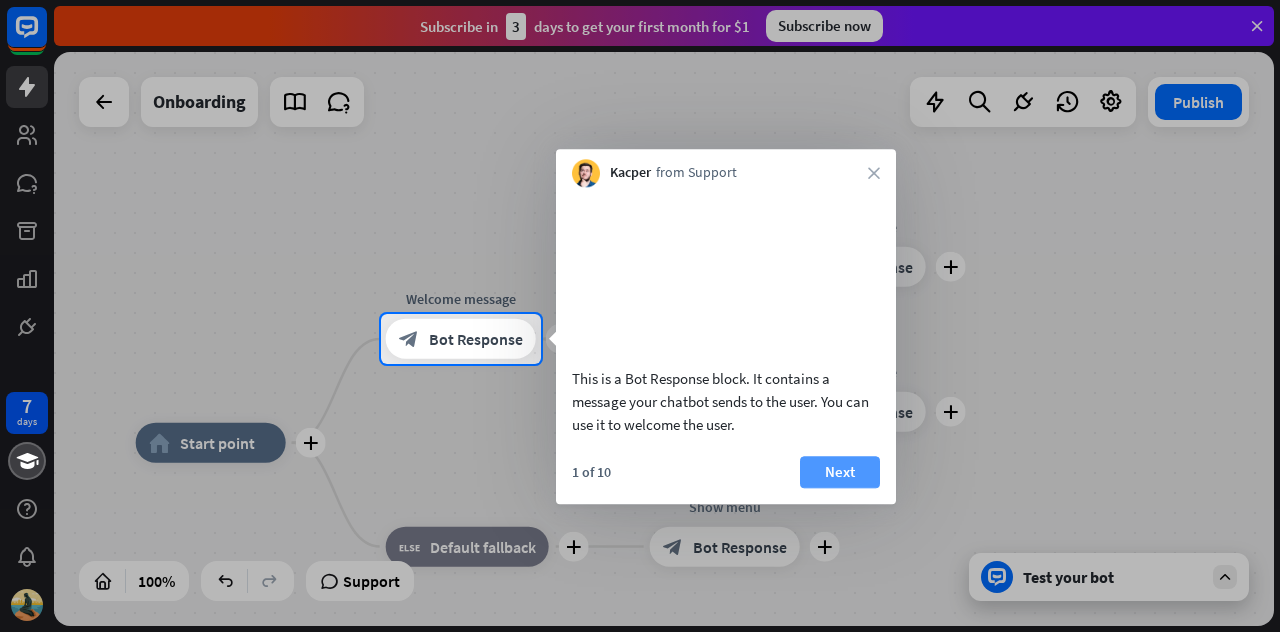 click on "Next" at bounding box center [840, 472] 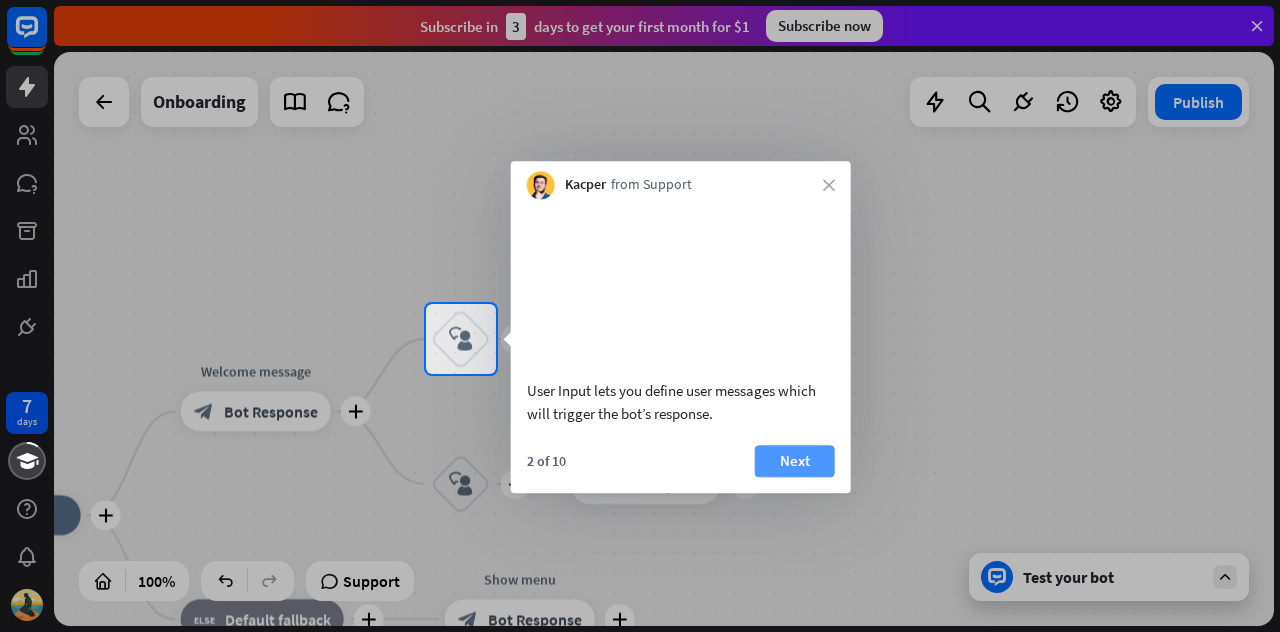 click on "Next" at bounding box center (795, 461) 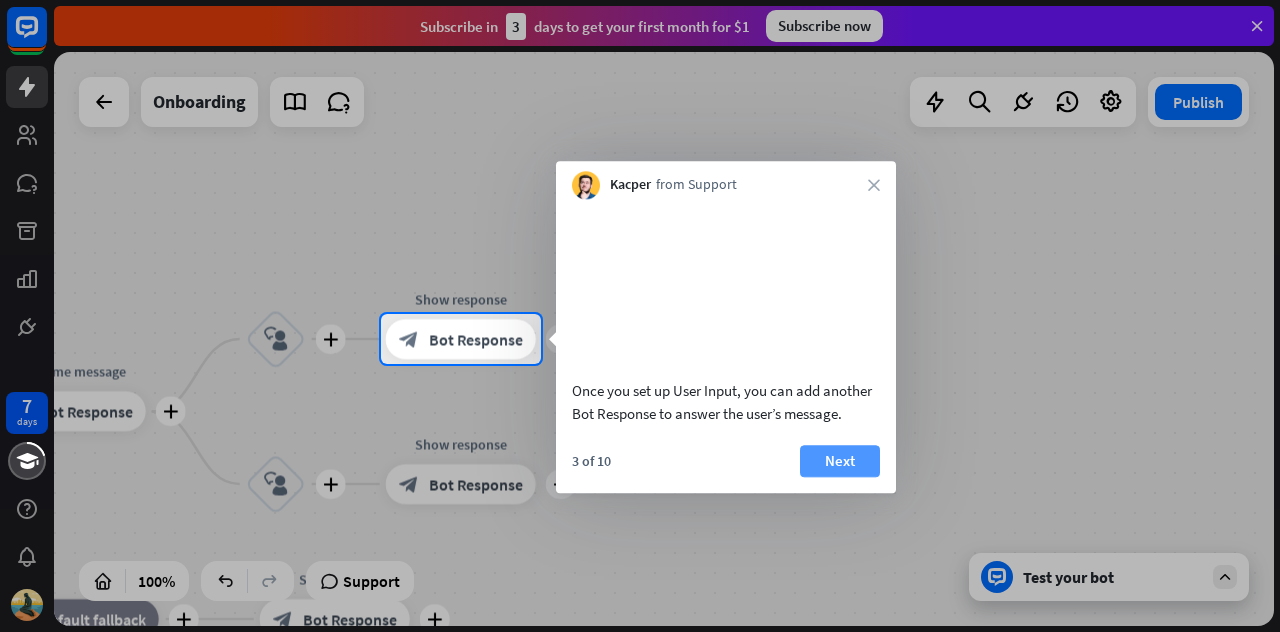 click on "Next" at bounding box center (840, 461) 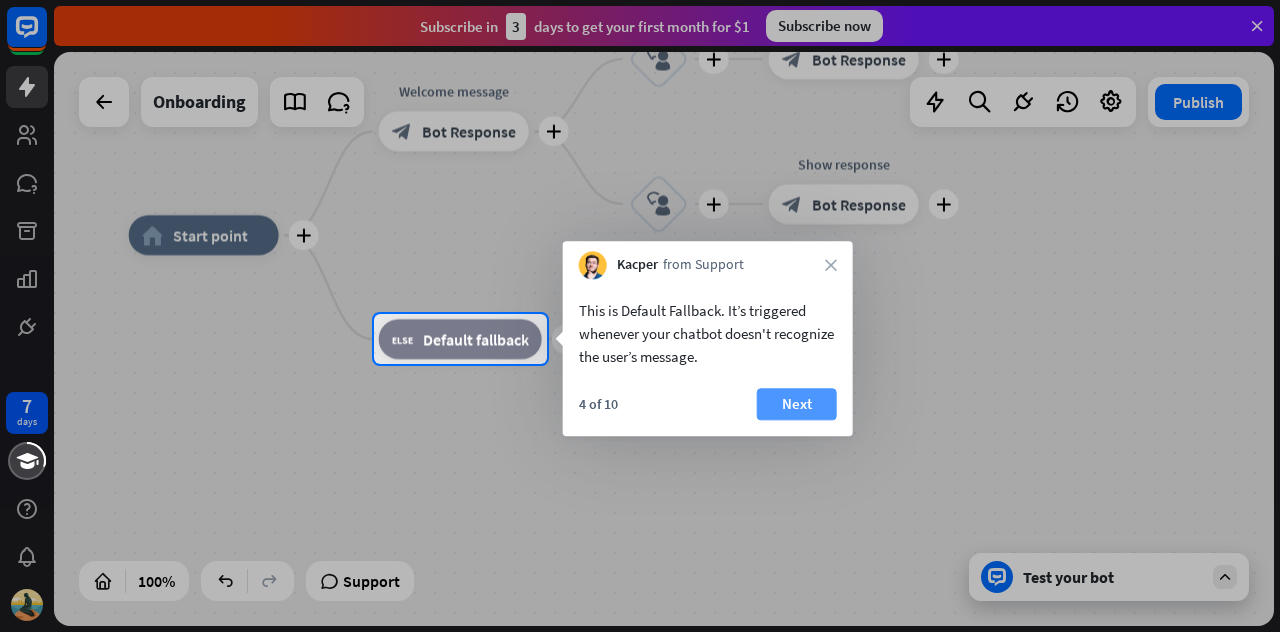 click on "Next" at bounding box center (797, 404) 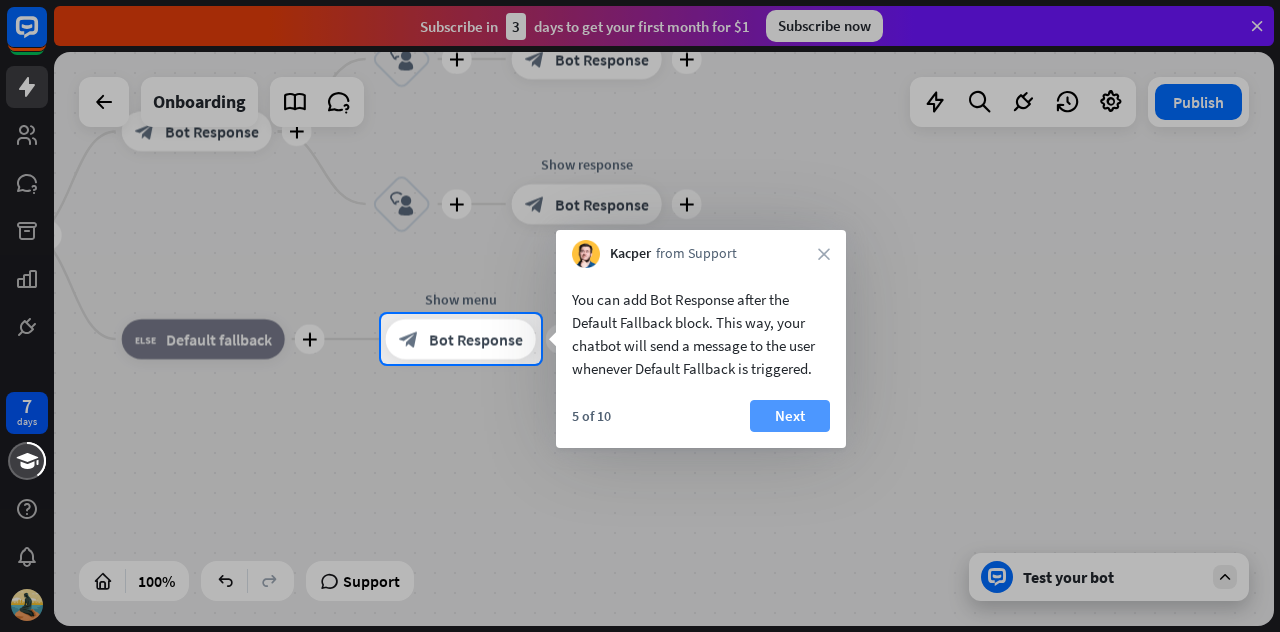 click on "Next" at bounding box center (790, 416) 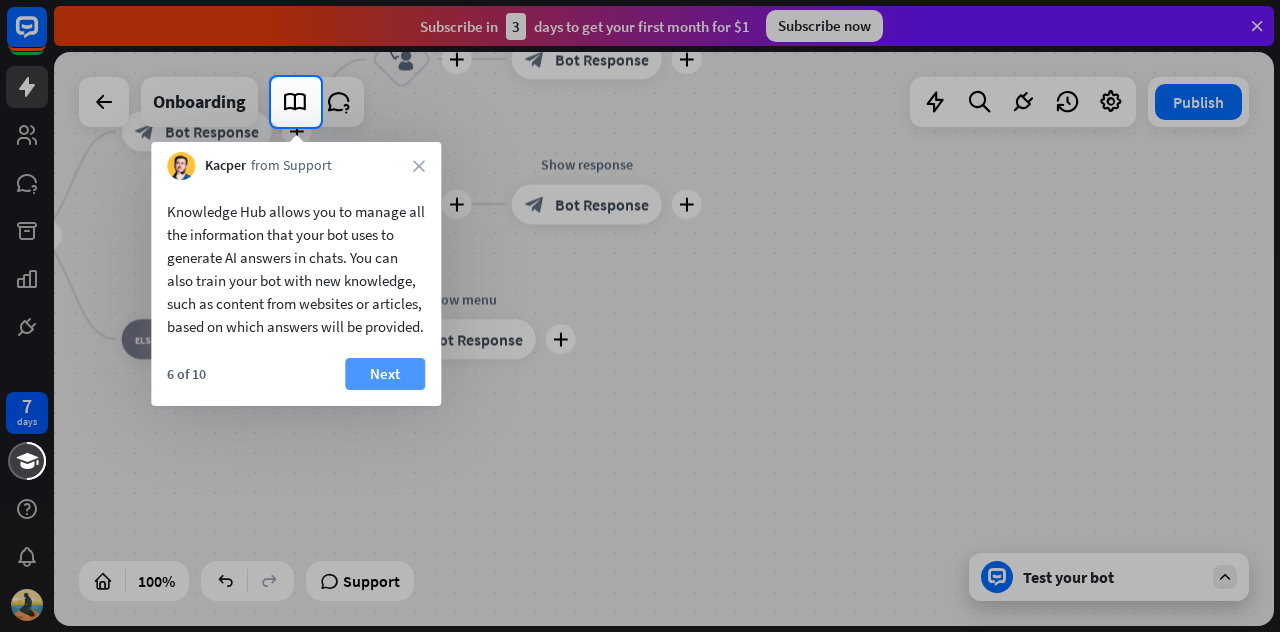click on "Next" at bounding box center [385, 374] 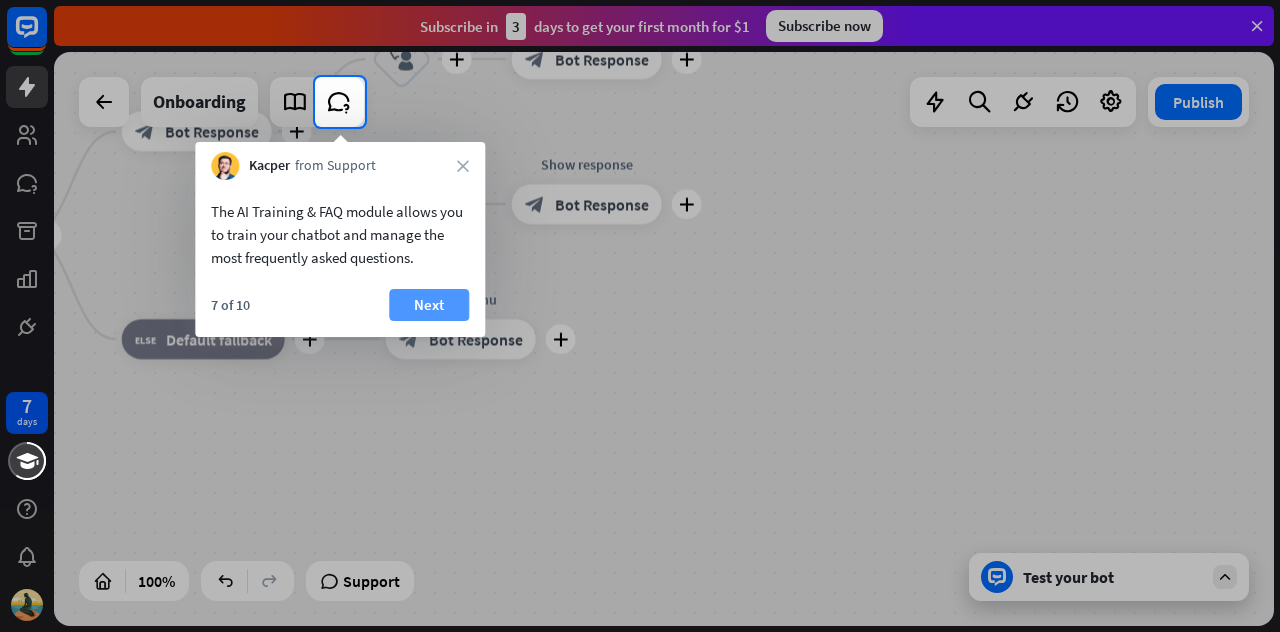 click on "Next" at bounding box center [429, 305] 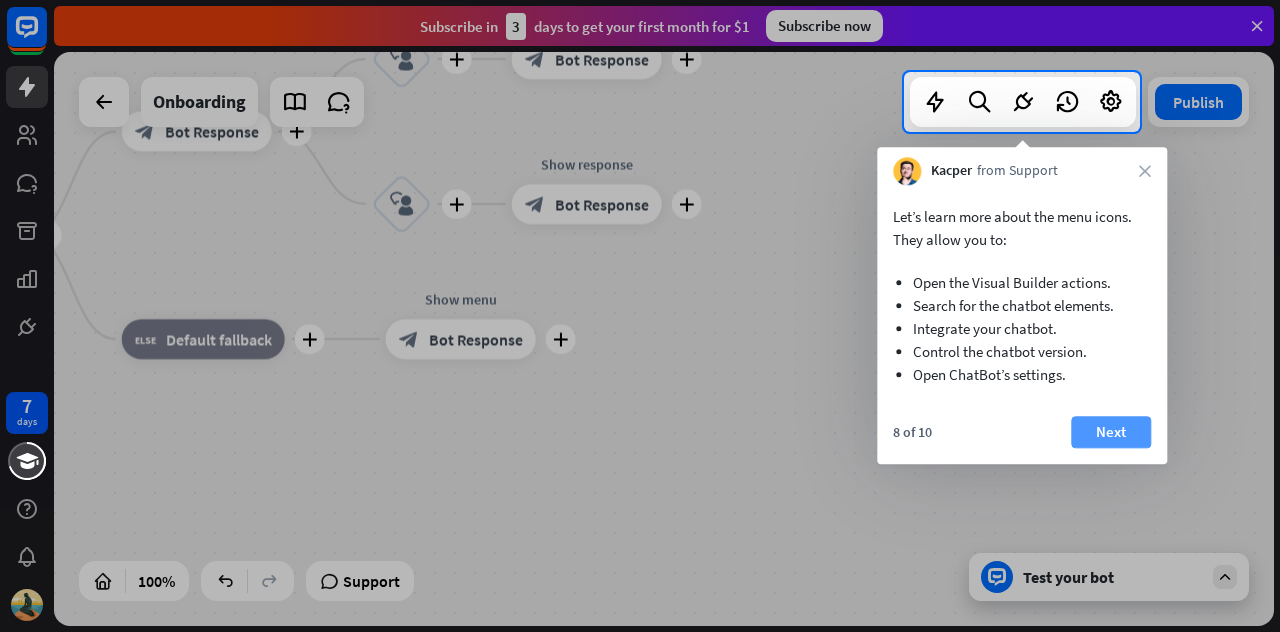 click on "Next" at bounding box center (1111, 432) 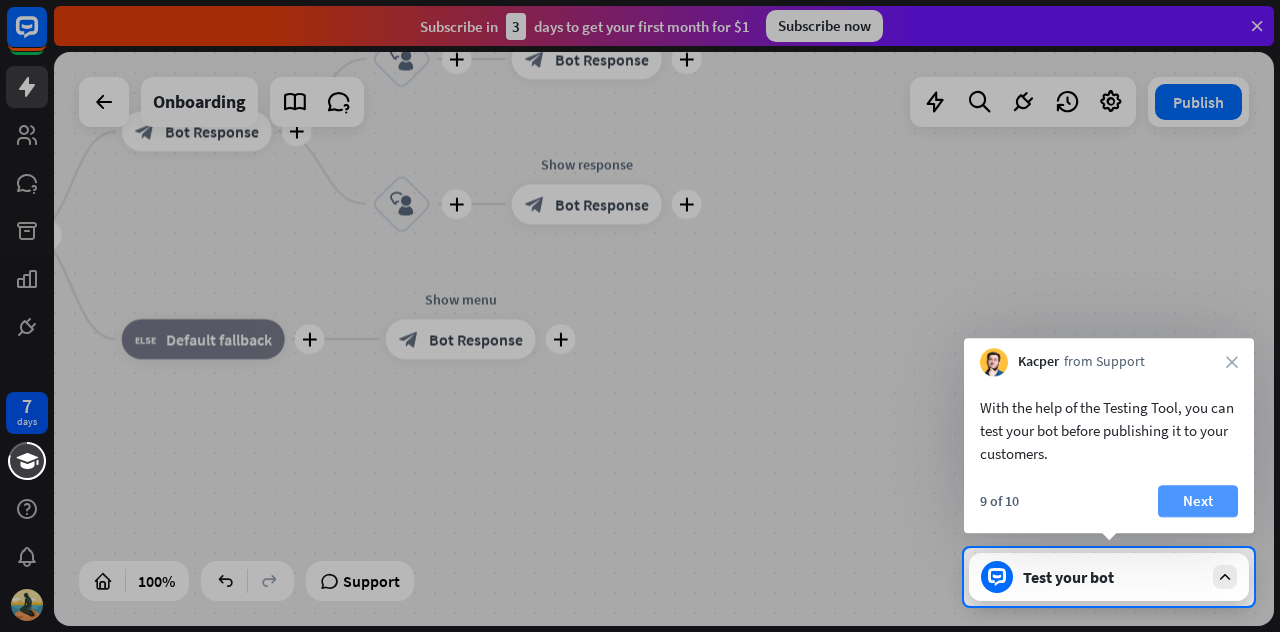 click on "Next" at bounding box center [1198, 501] 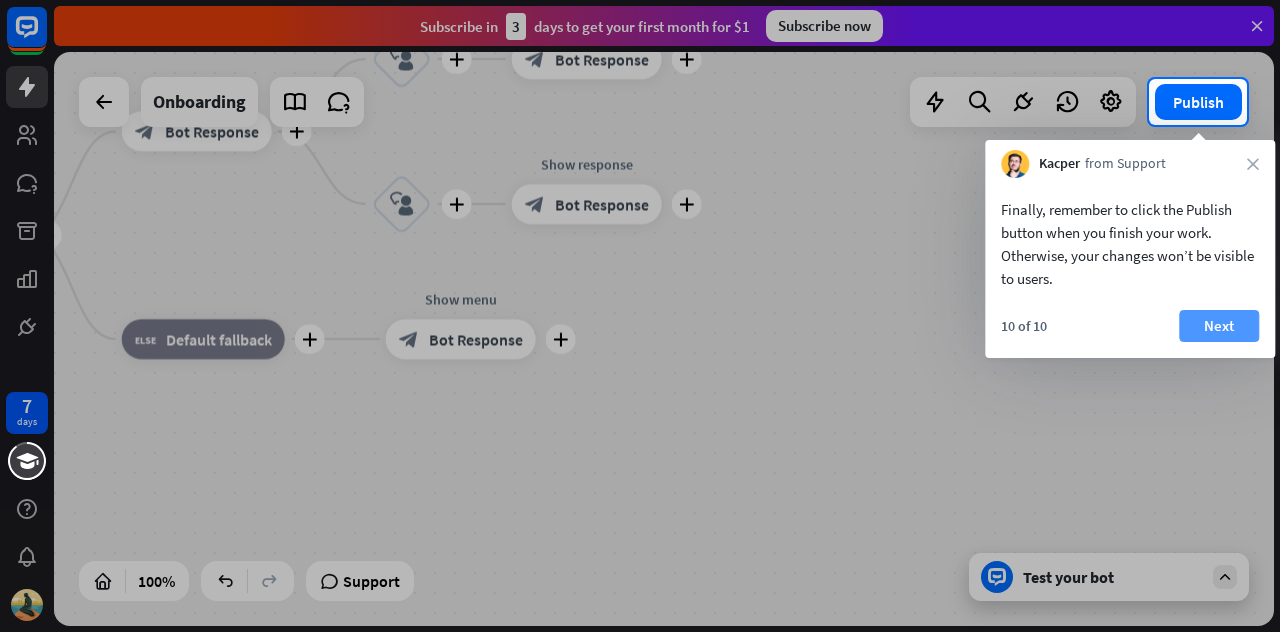 drag, startPoint x: 1198, startPoint y: 306, endPoint x: 1212, endPoint y: 335, distance: 32.202484 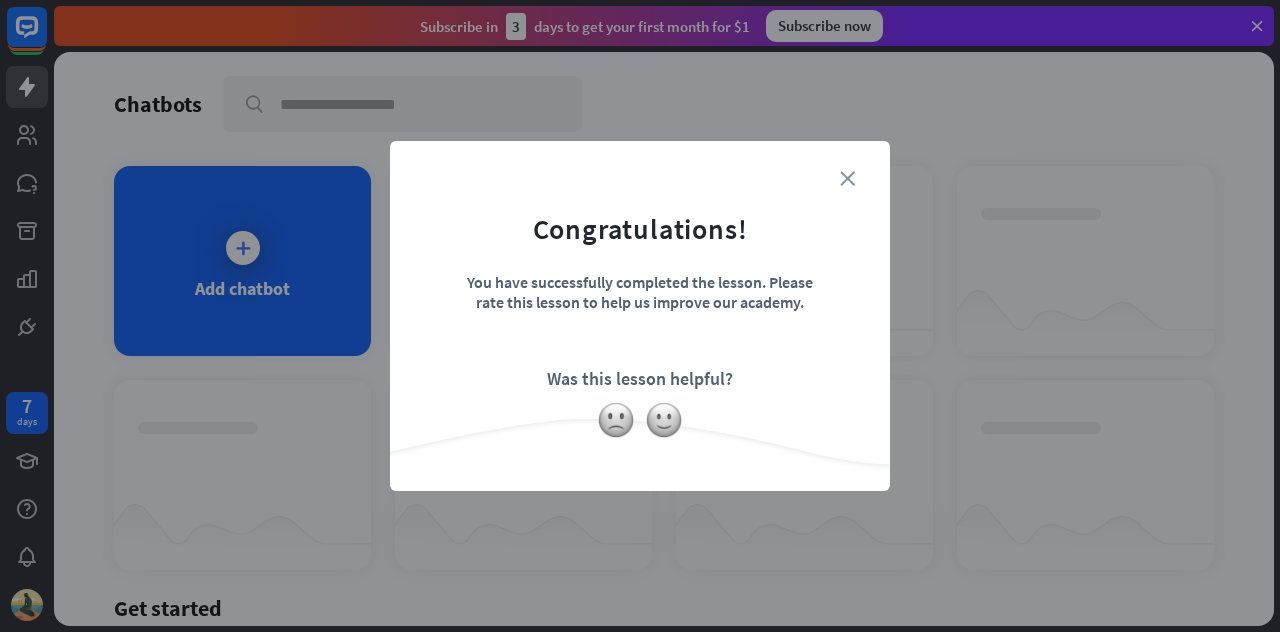 click on "close" at bounding box center (847, 178) 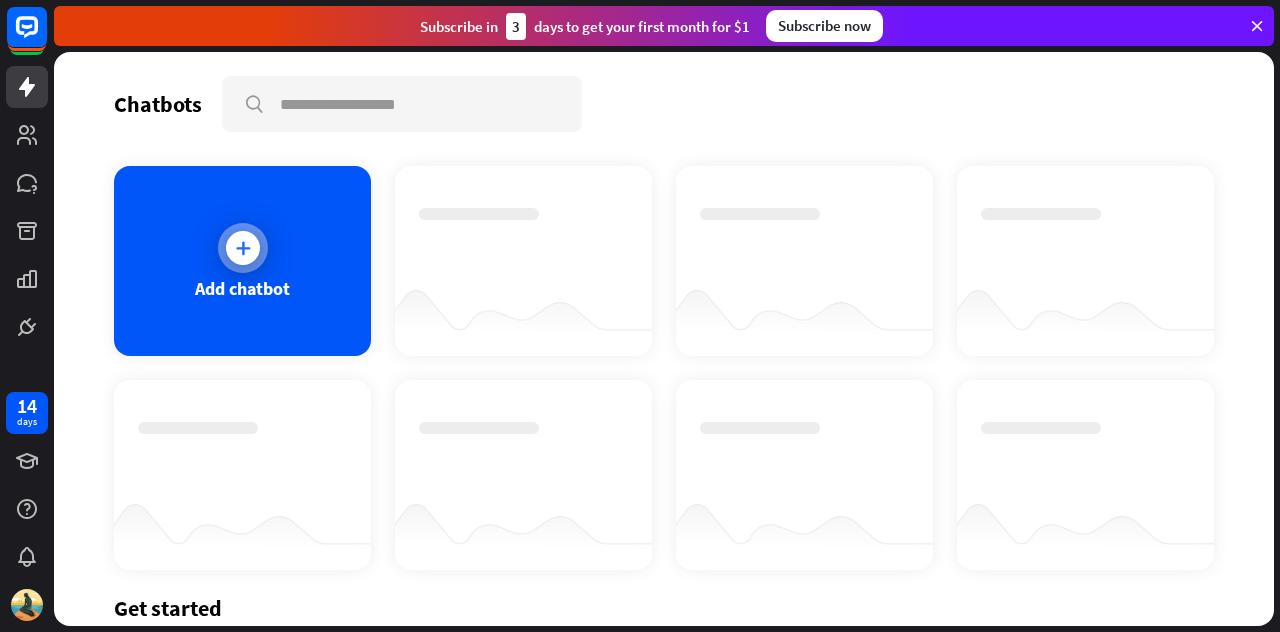 click on "Add chatbot" at bounding box center [242, 261] 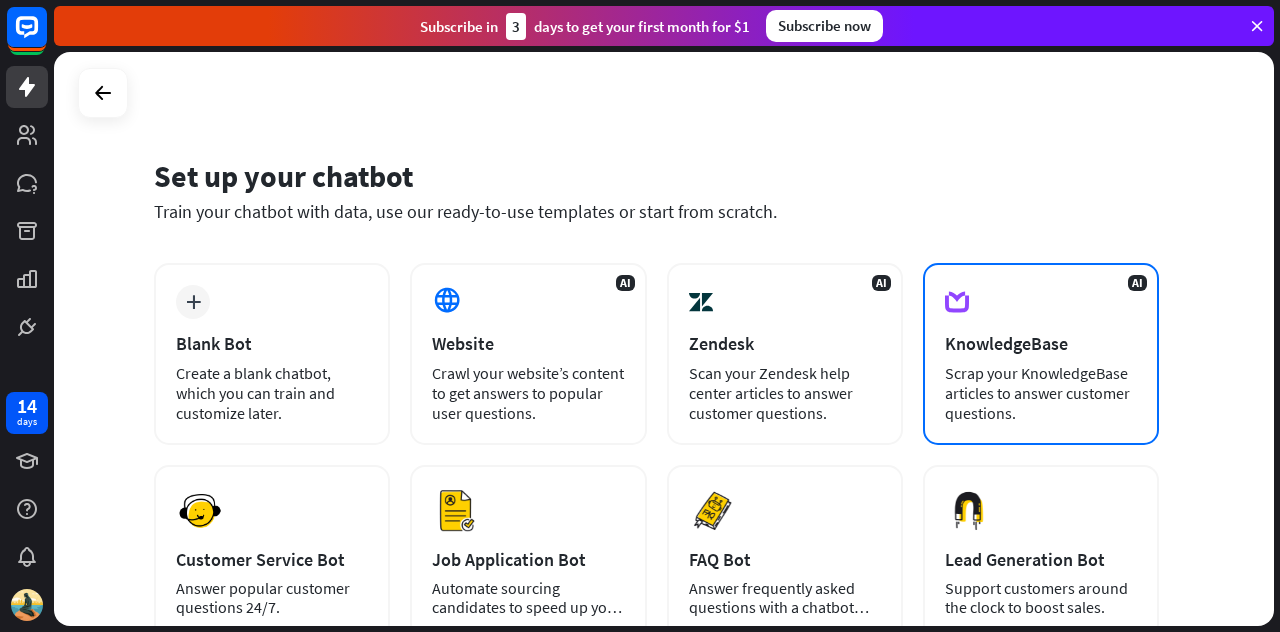 scroll, scrollTop: 100, scrollLeft: 0, axis: vertical 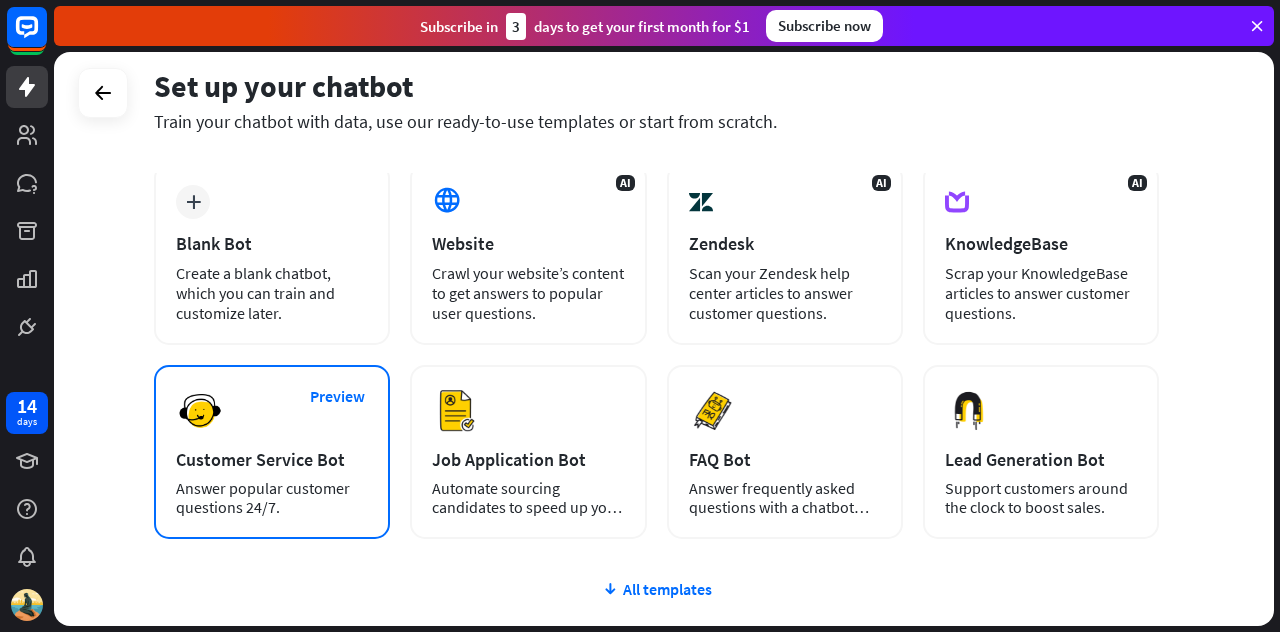 click on "Preview
Customer Service Bot
Answer popular customer questions 24/7." at bounding box center [272, 452] 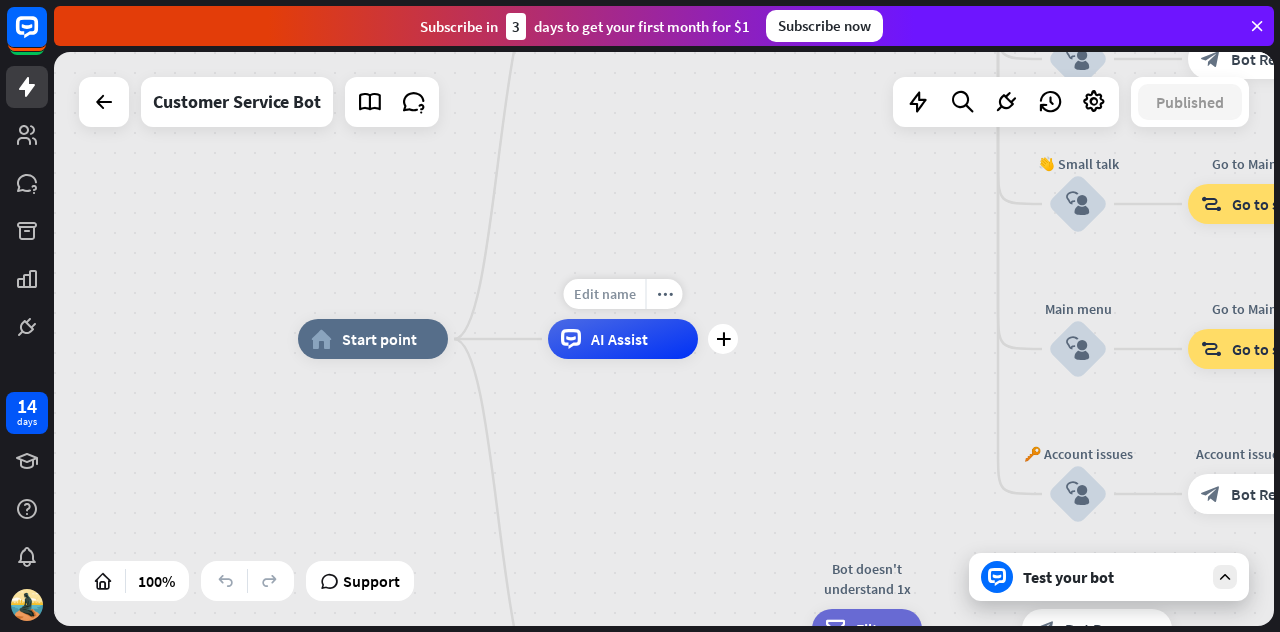 click on "Edit name" at bounding box center (605, 294) 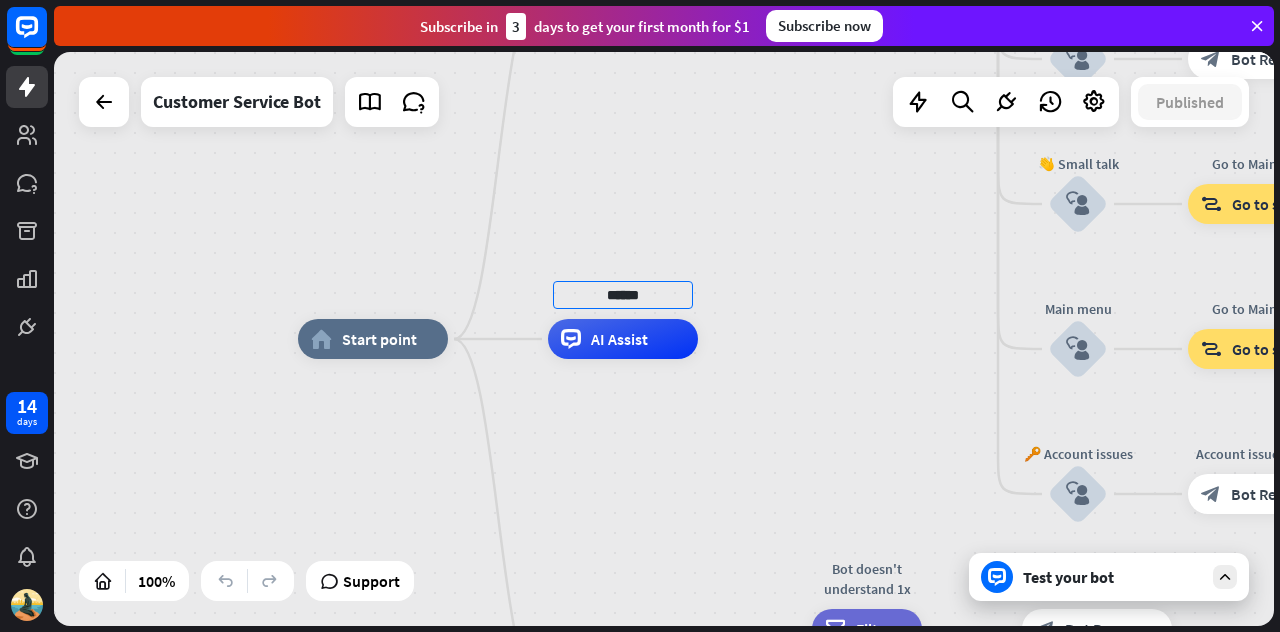 type on "******" 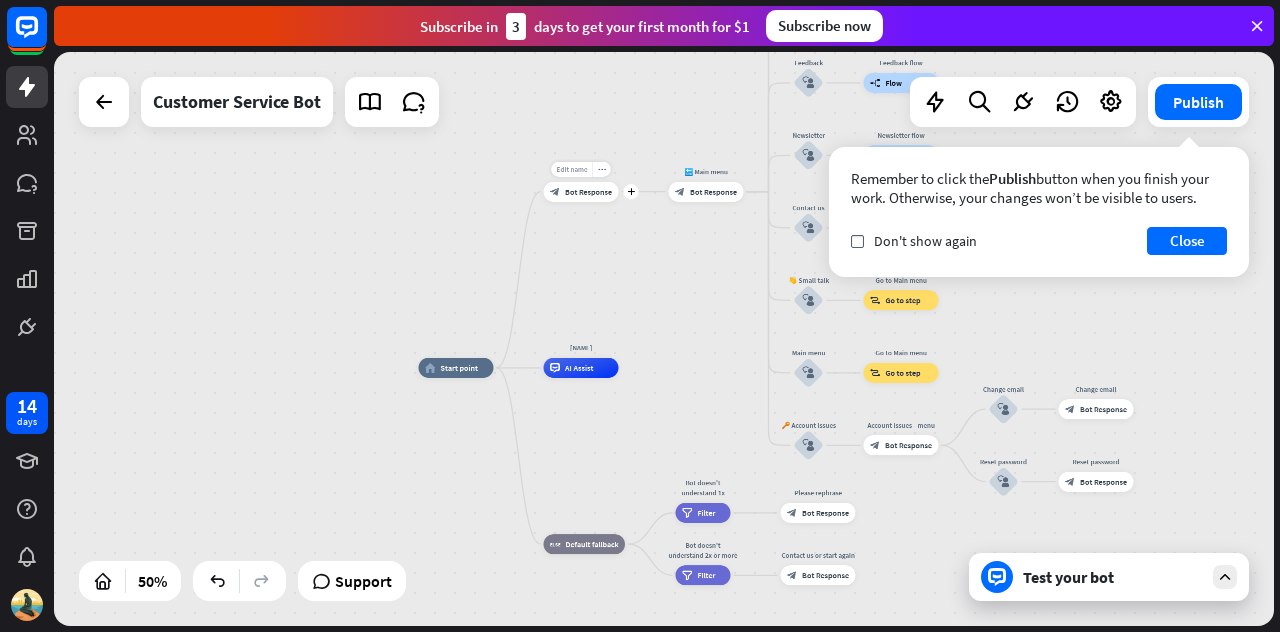click on "Edit name" at bounding box center [571, 169] 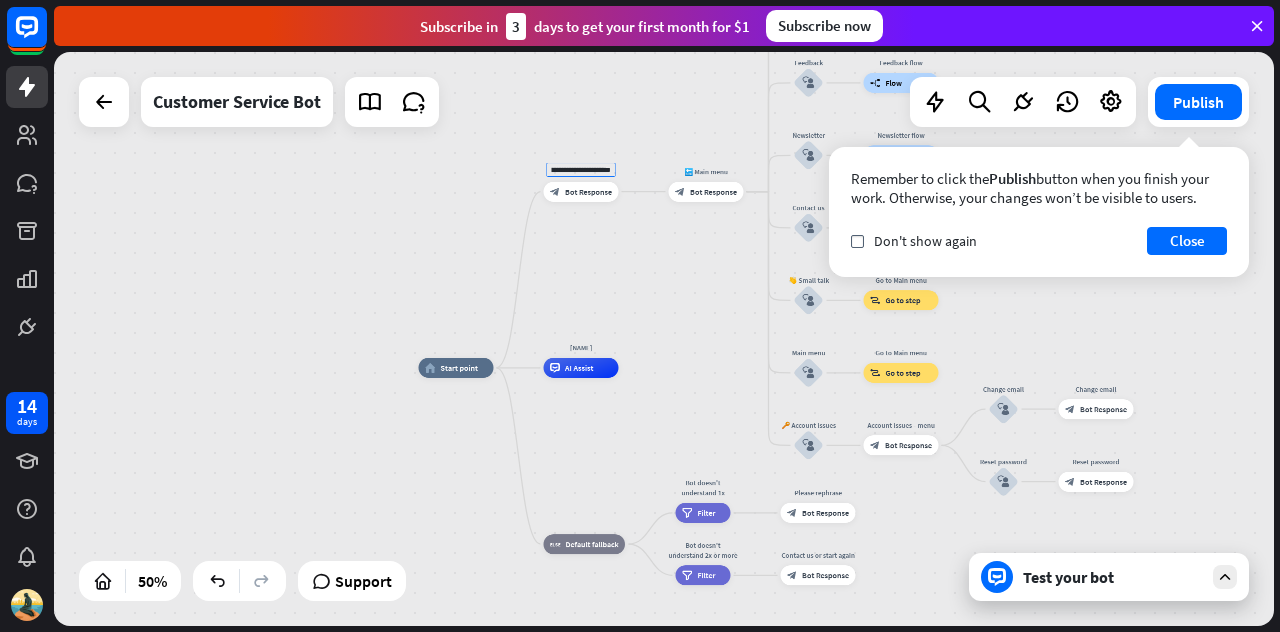type on "**********" 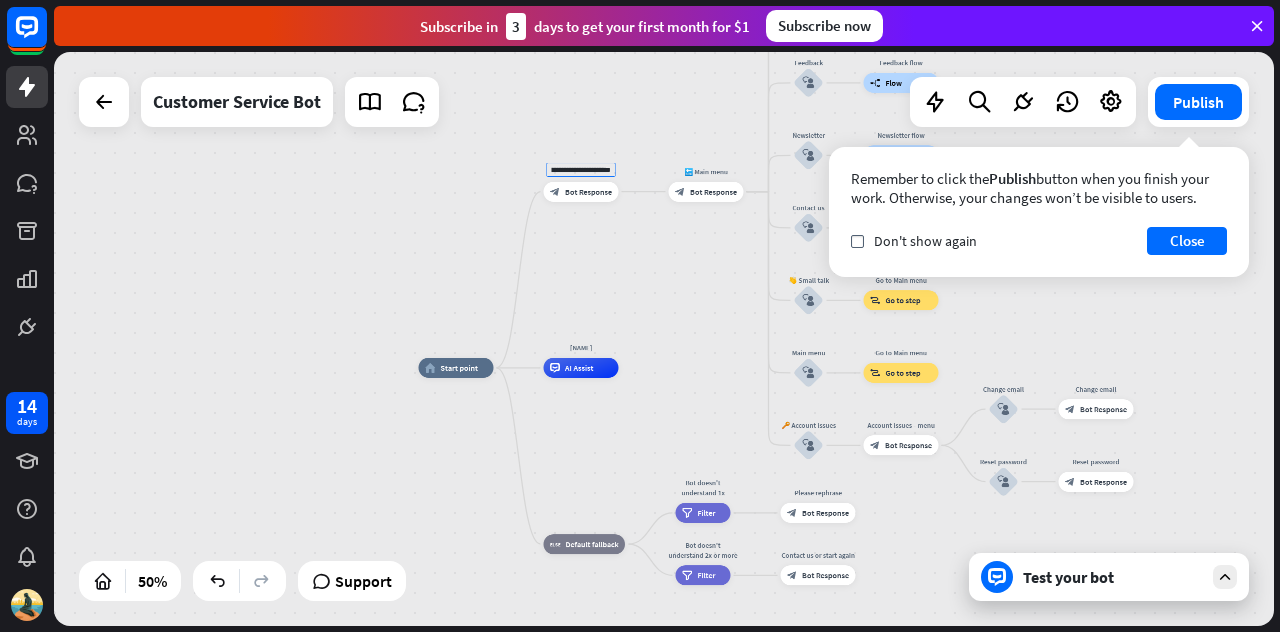 scroll, scrollTop: 0, scrollLeft: 74, axis: horizontal 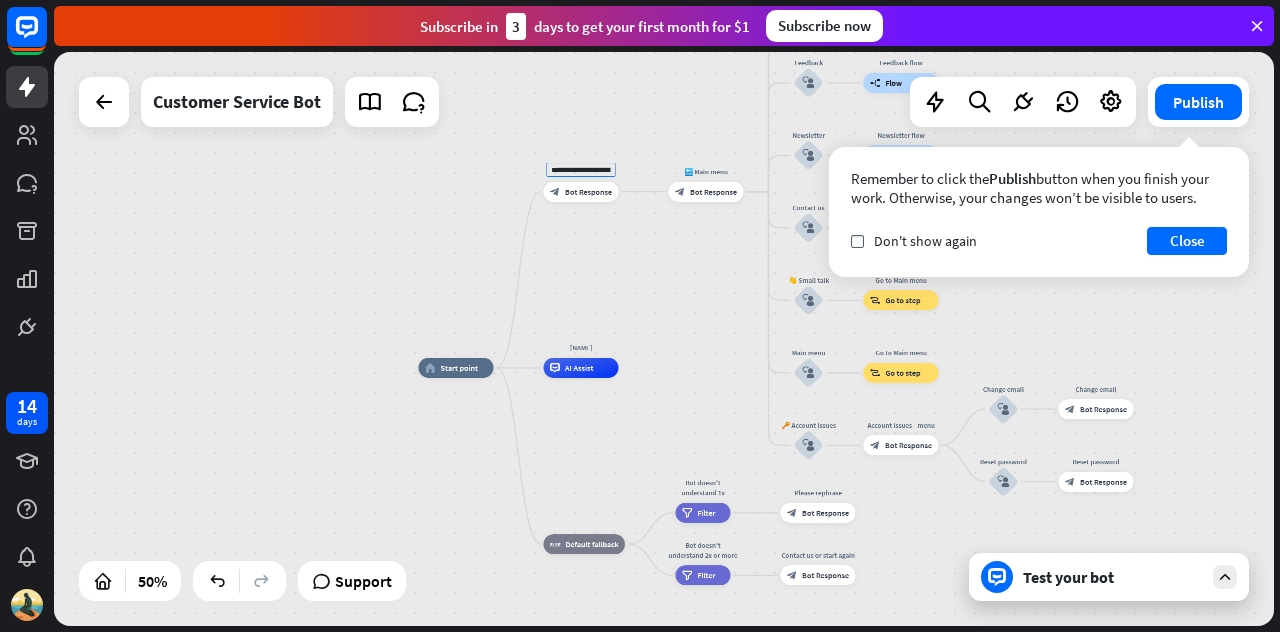 click on "**********" at bounding box center (664, 339) 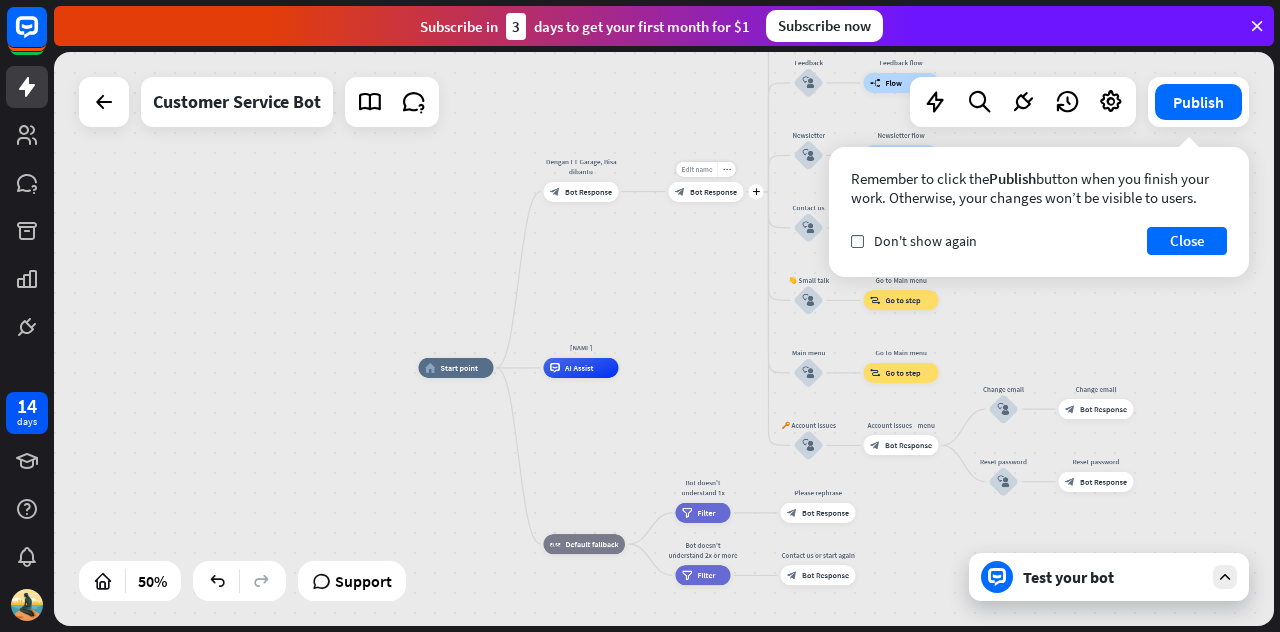 click on "Edit name" at bounding box center (696, 169) 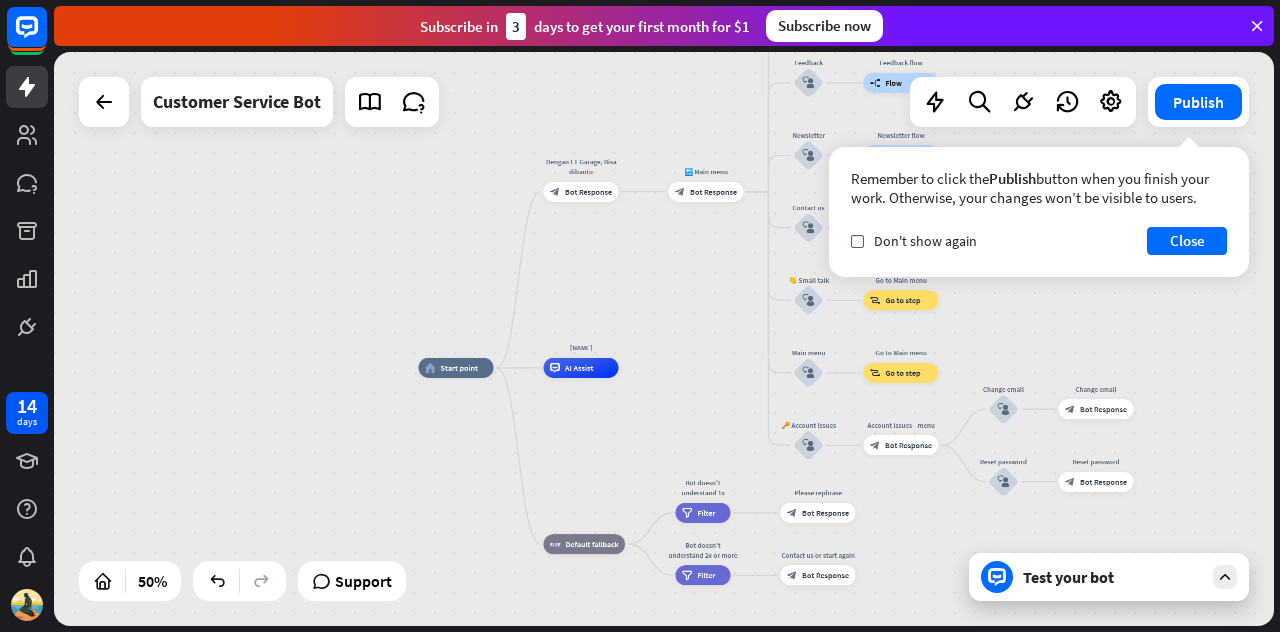click on "**********" at bounding box center (664, 339) 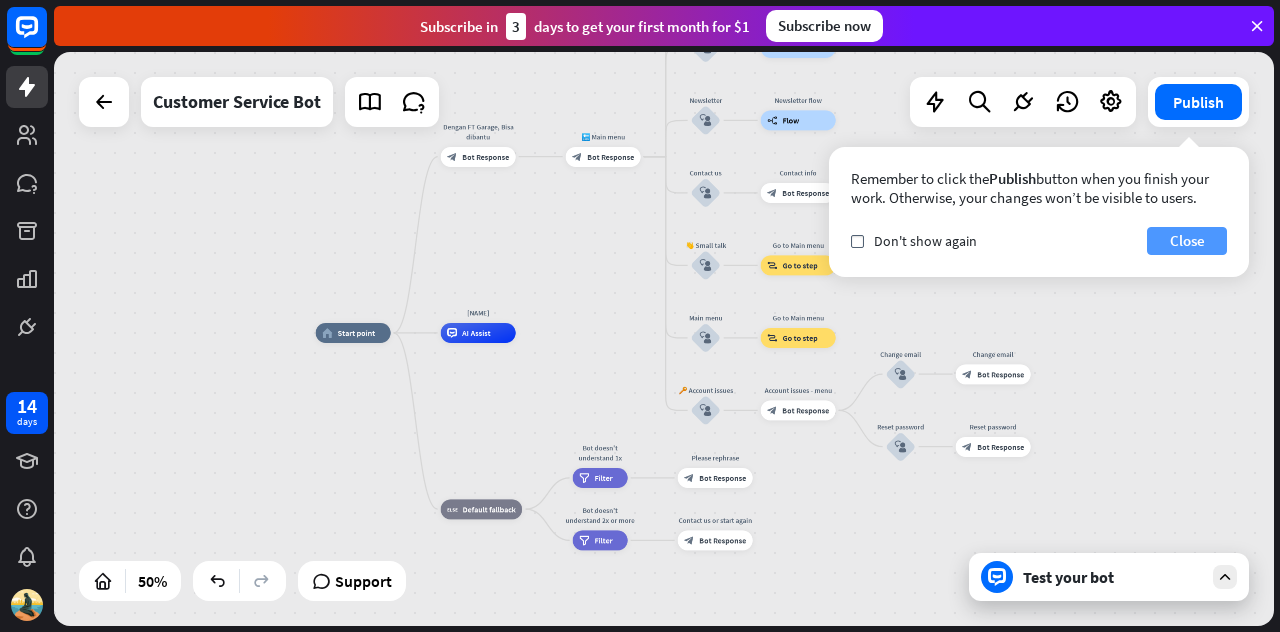 click on "Close" at bounding box center (1187, 241) 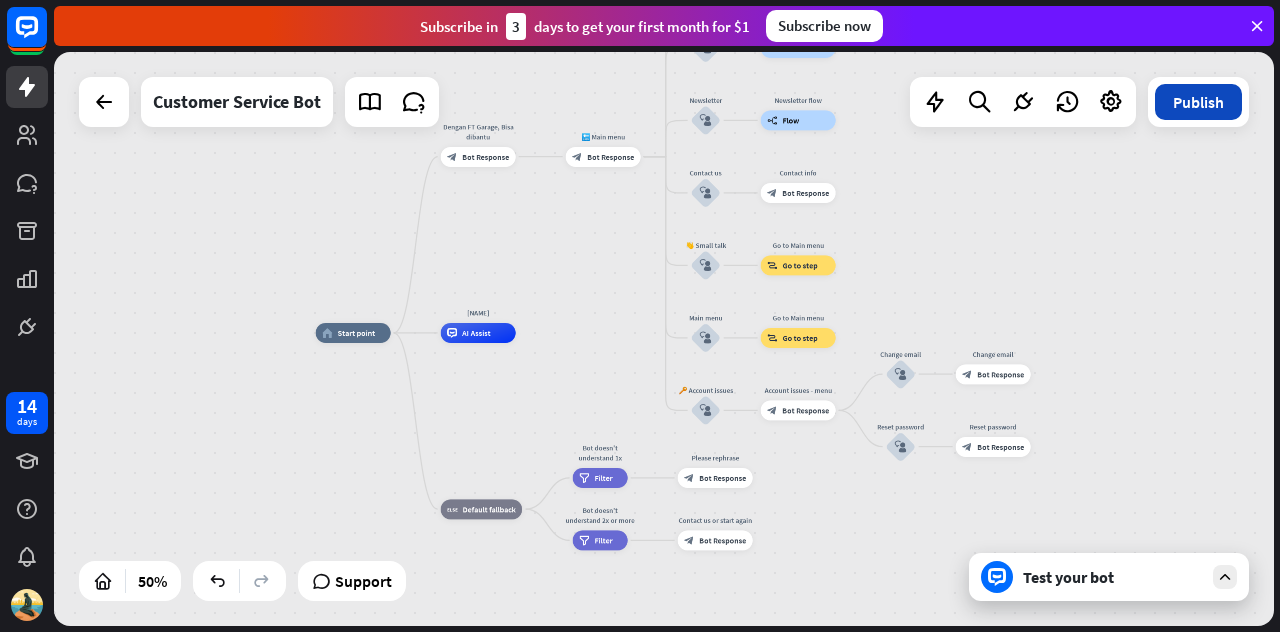 click on "Publish" at bounding box center [1198, 102] 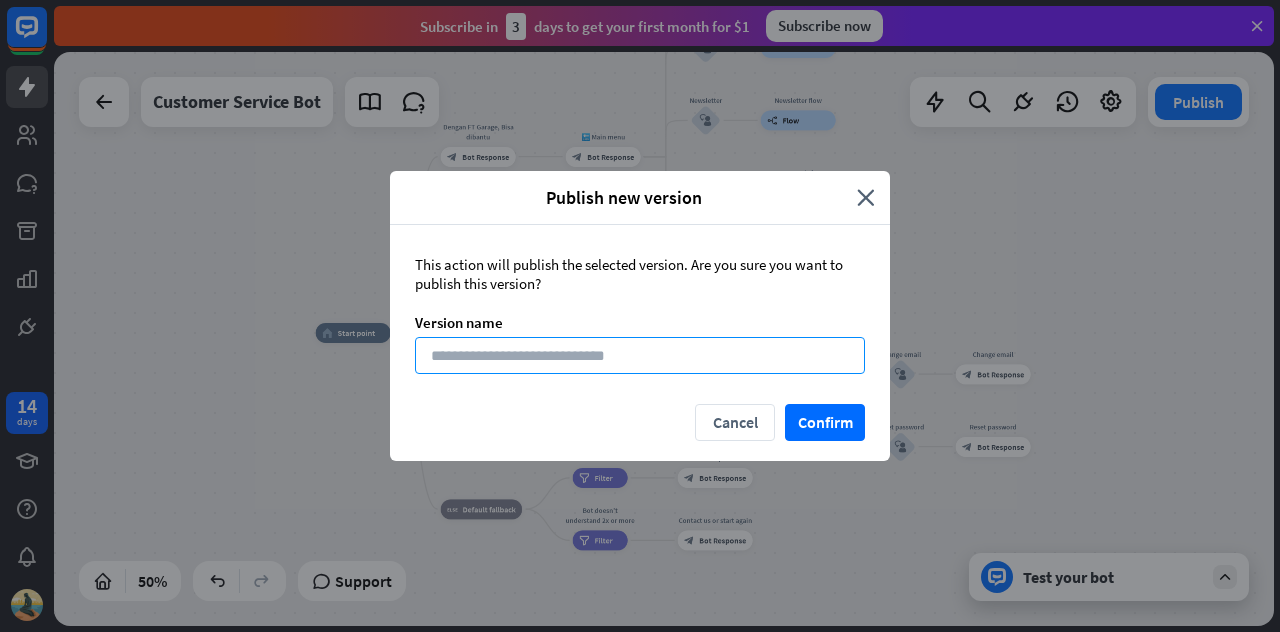 click at bounding box center (640, 355) 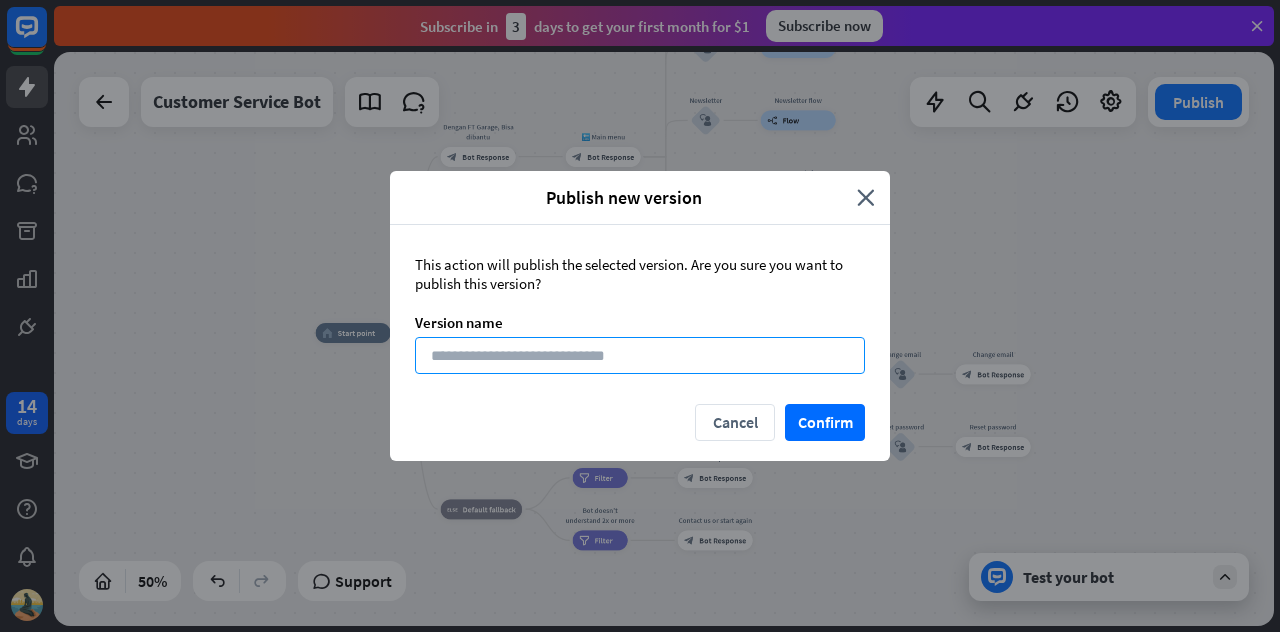 type on "*" 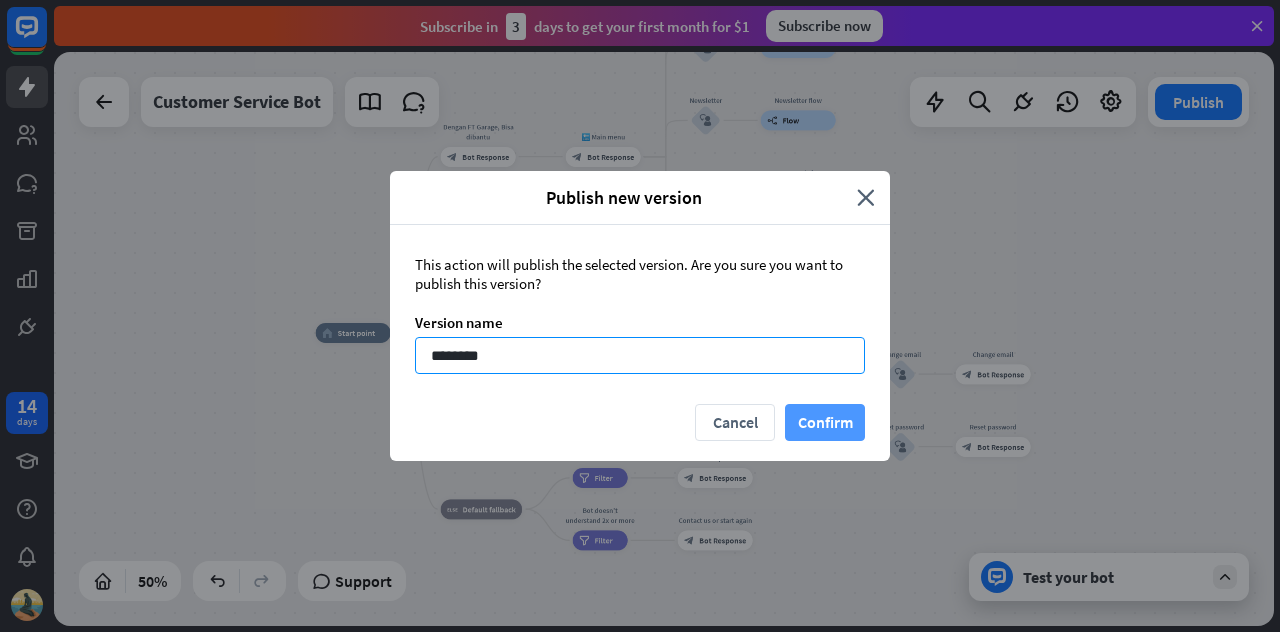 type on "********" 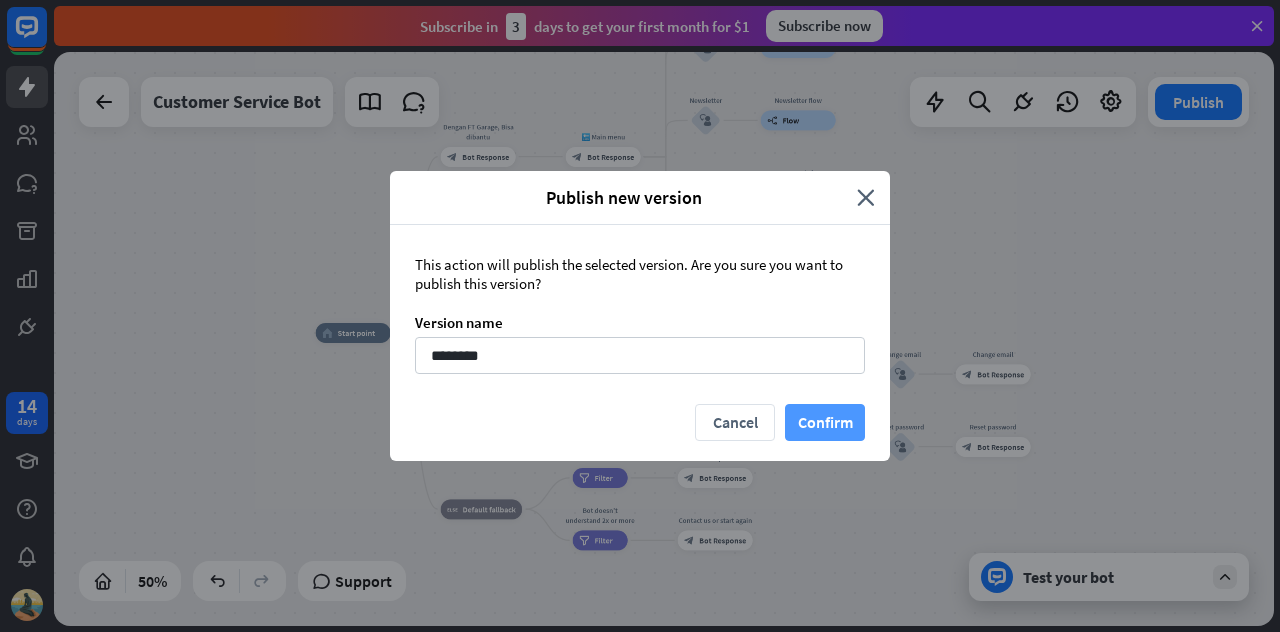 click on "Confirm" at bounding box center [825, 422] 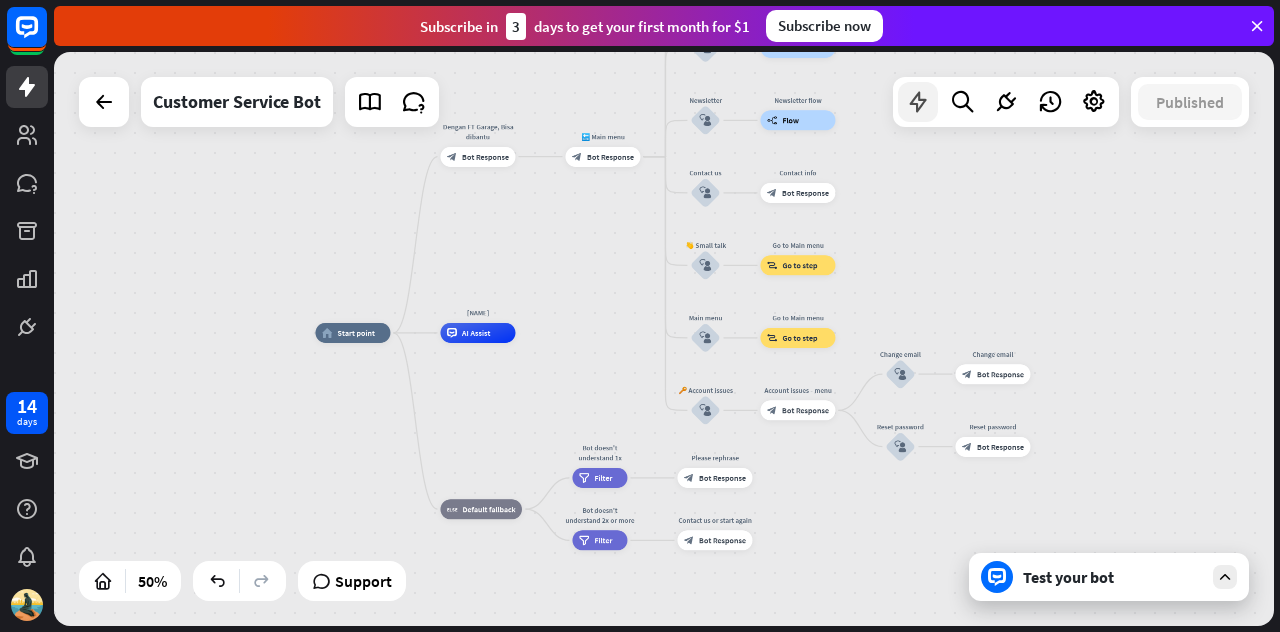 click at bounding box center [918, 102] 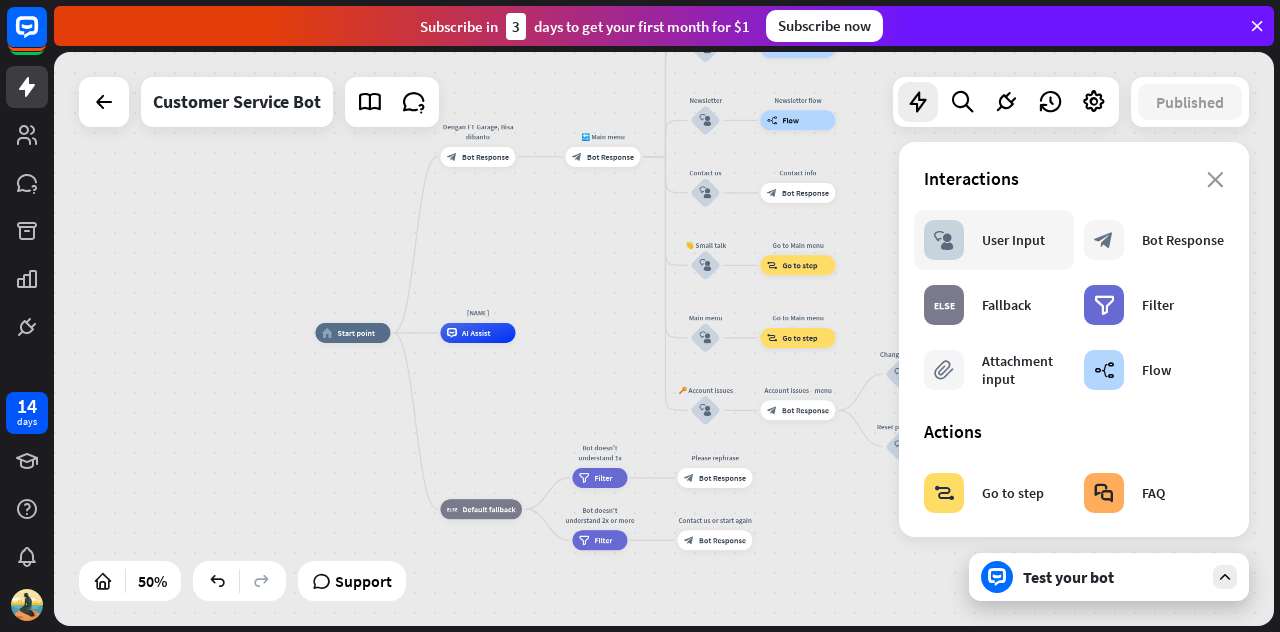 click on "User Input" at bounding box center [1013, 240] 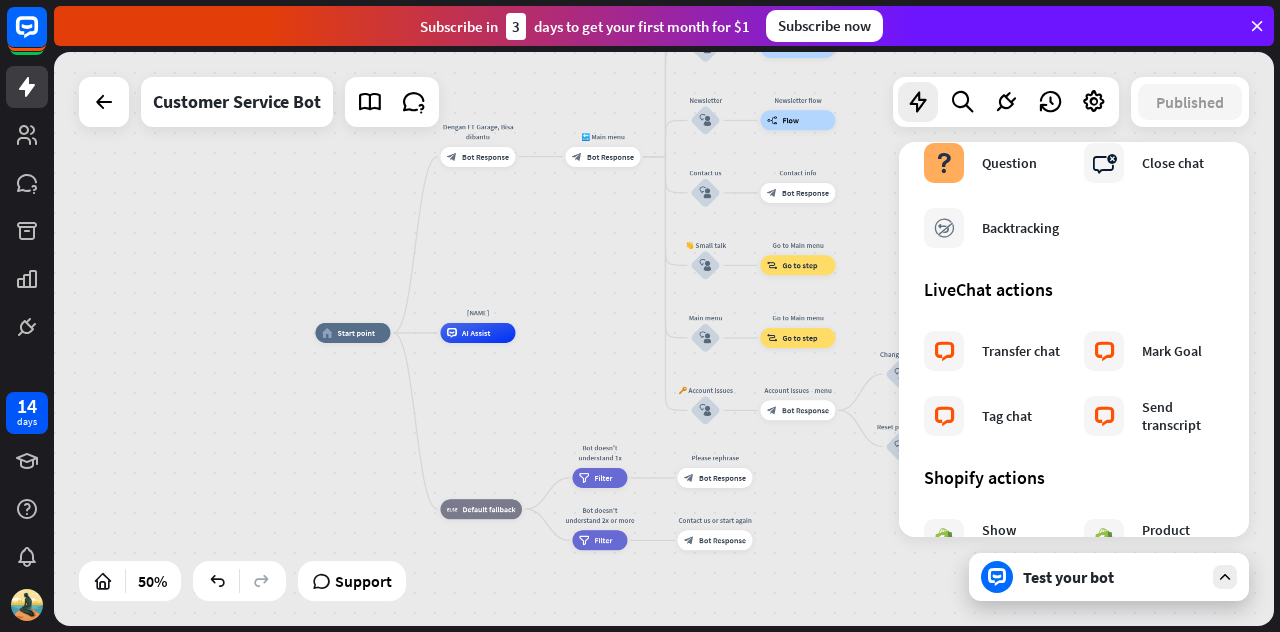 scroll, scrollTop: 700, scrollLeft: 0, axis: vertical 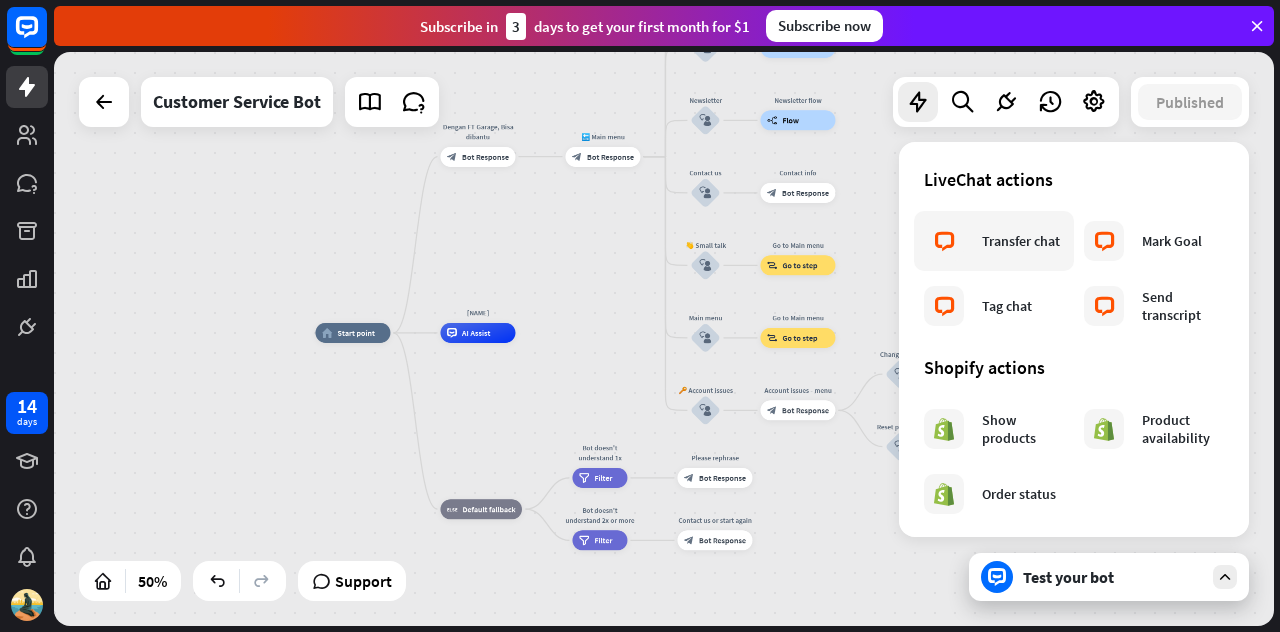 click on "Transfer chat" at bounding box center [1021, 241] 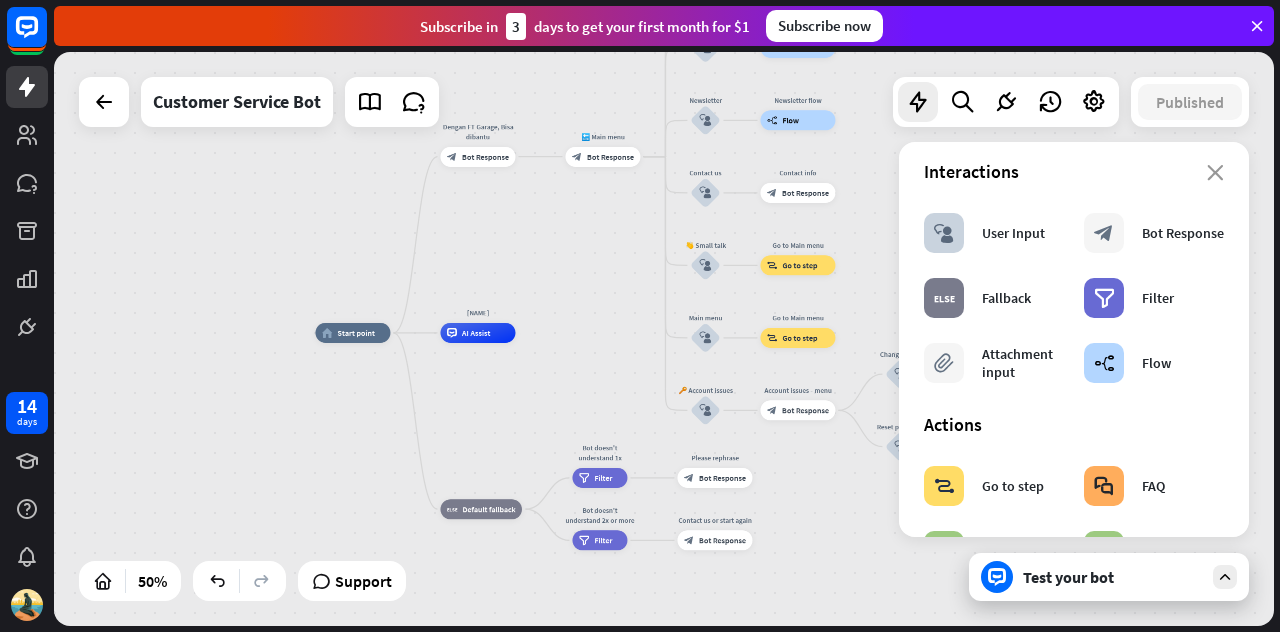 scroll, scrollTop: 0, scrollLeft: 0, axis: both 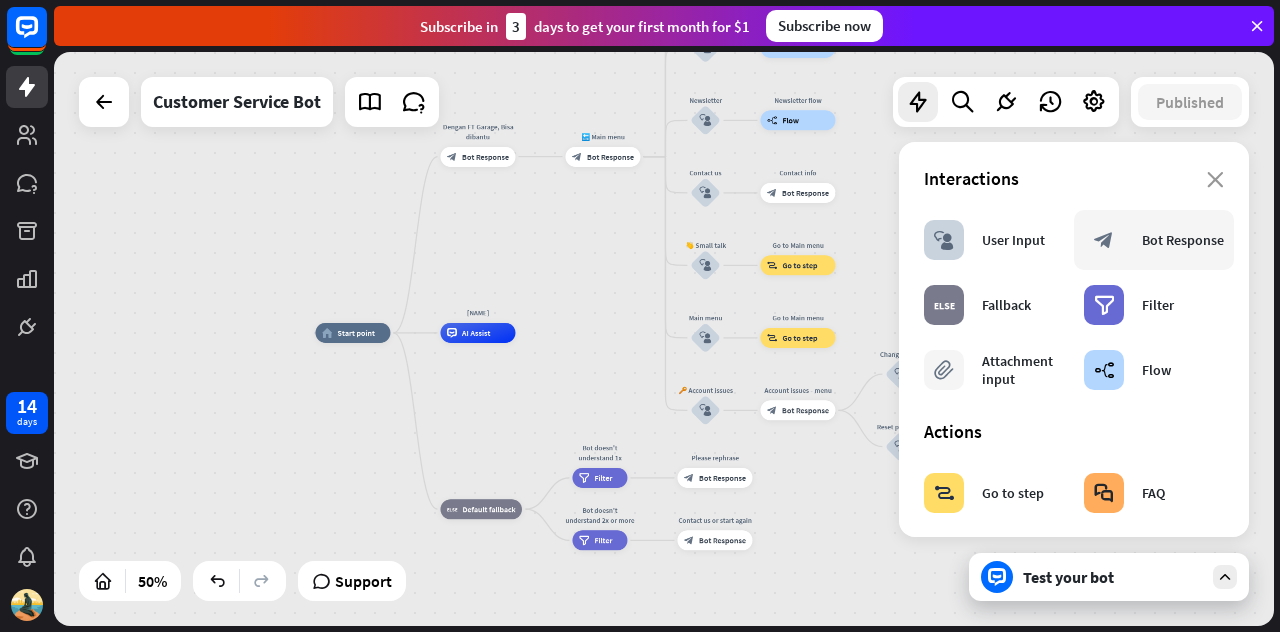 click on "block_bot_response" at bounding box center (1104, 240) 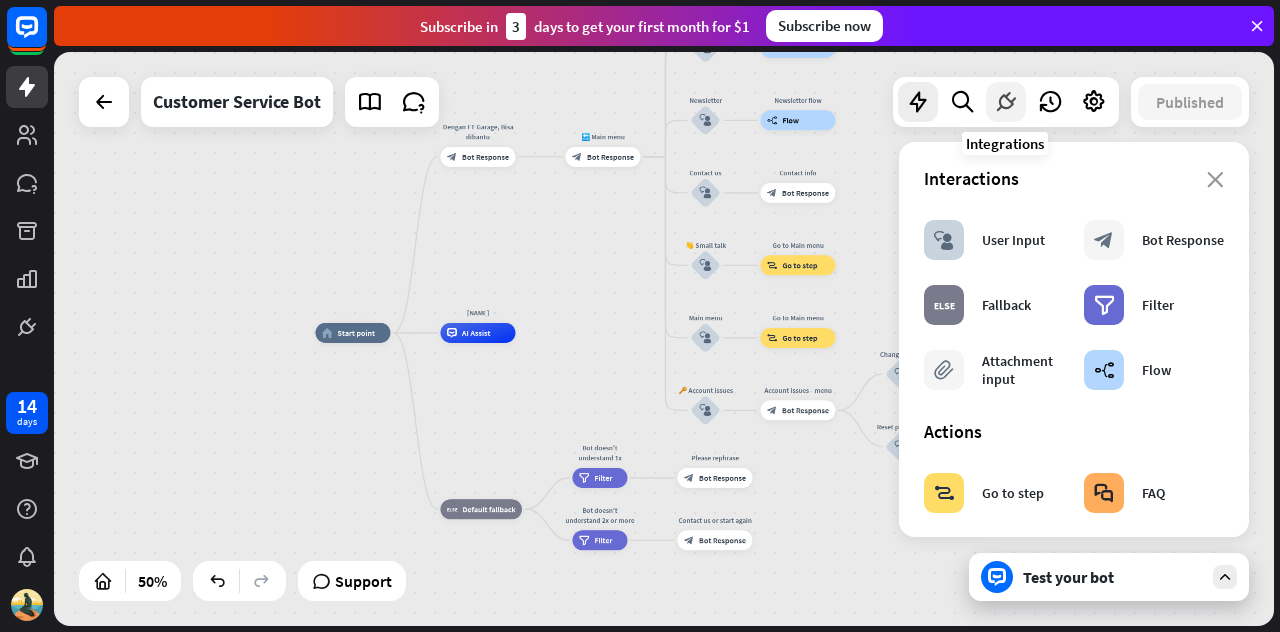 click at bounding box center [1006, 102] 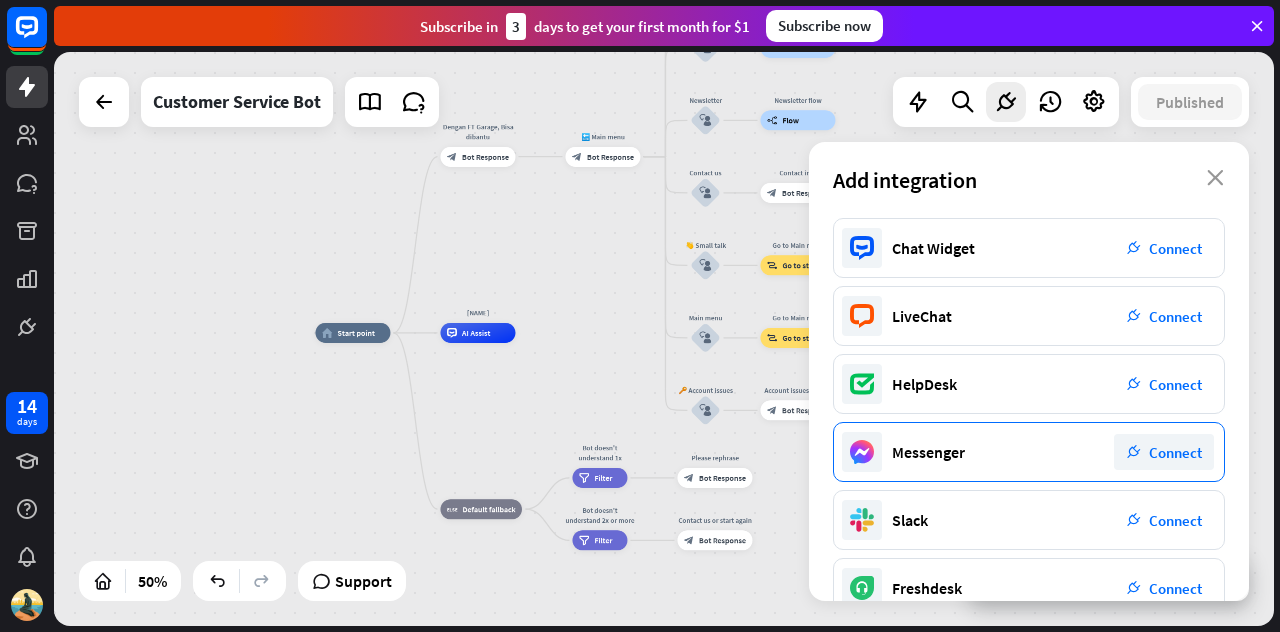 scroll, scrollTop: 0, scrollLeft: 0, axis: both 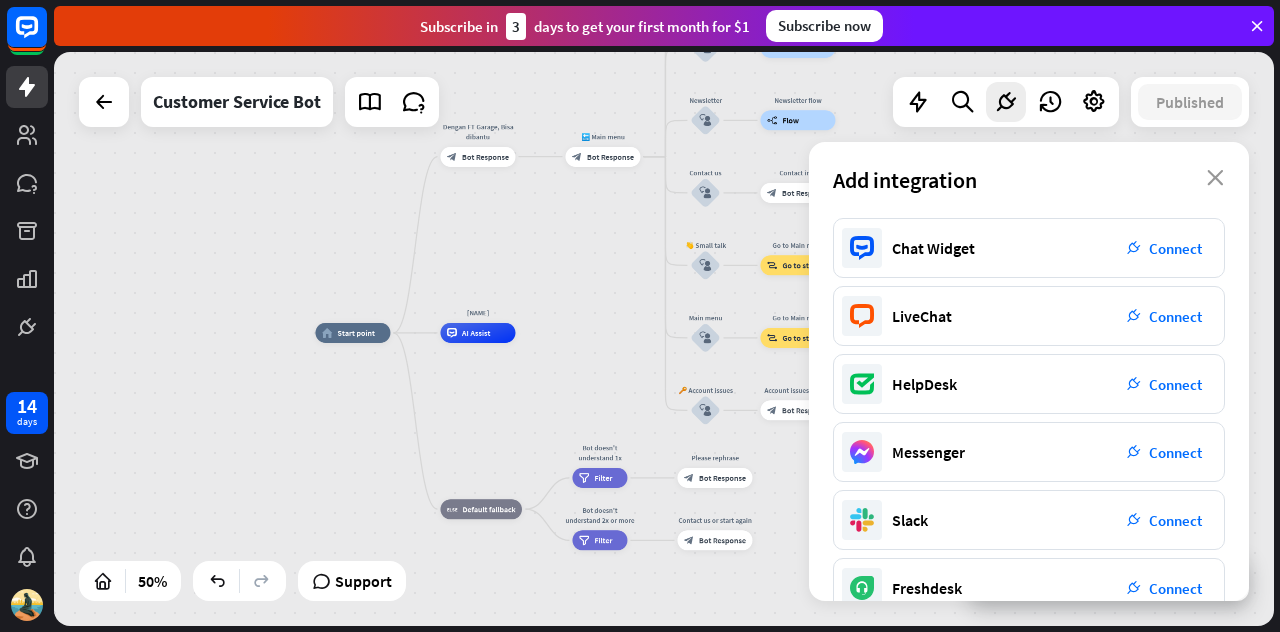 click on "home_2   Start point                 Dengan FT Garage, Bisa dibantu    block_bot_response   Bot Response                 🔙 Main menu   block_bot_response   Bot Response                 Our offer   block_user_input                 Select product category   block_bot_response   Bot Response                 ❓ Question   block_user_input                 How can I help you?   block_bot_response   Bot Response                 FAQ   block_user_input                 Type your question   block_bot_response   Bot Response                 Popular questions   block_faq                 Feedback   block_user_input                 Feedback flow   builder_tree   Flow                 Newsletter   block_user_input                 Newsletter flow   builder_tree   Flow                 Contact us   block_user_input                 Contact info   block_bot_response   Bot Response                 👋 Small talk   block_user_input                 Go to Main menu   block_goto   Go to step" at bounding box center (620, 476) 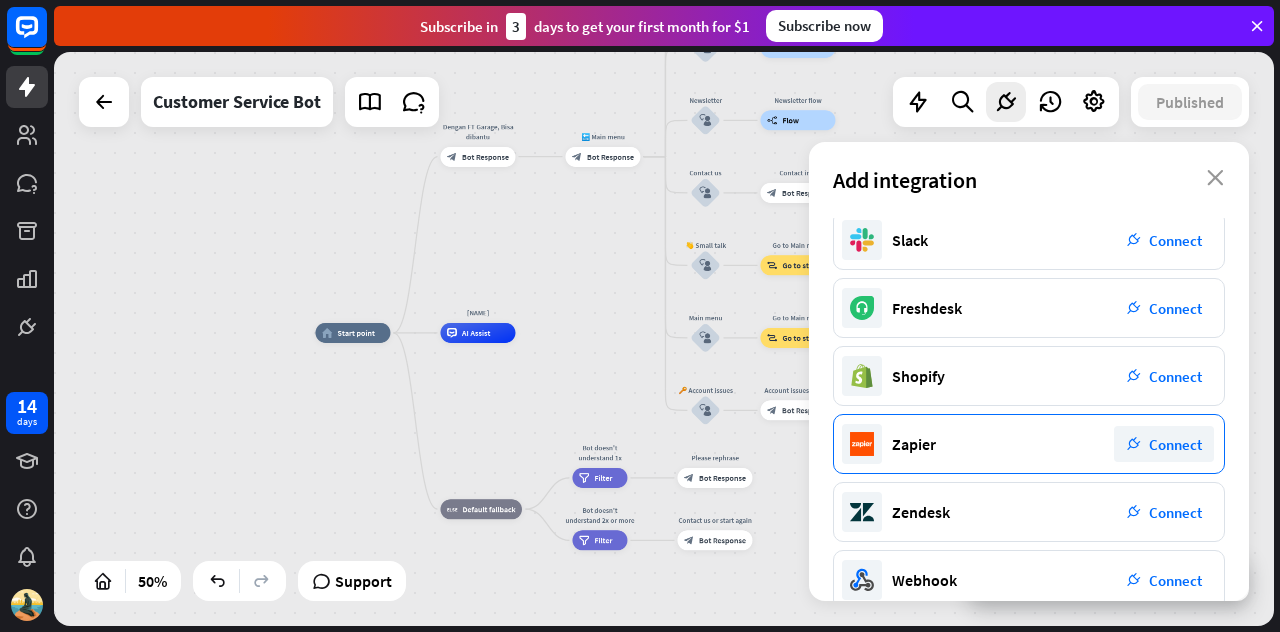 scroll, scrollTop: 380, scrollLeft: 0, axis: vertical 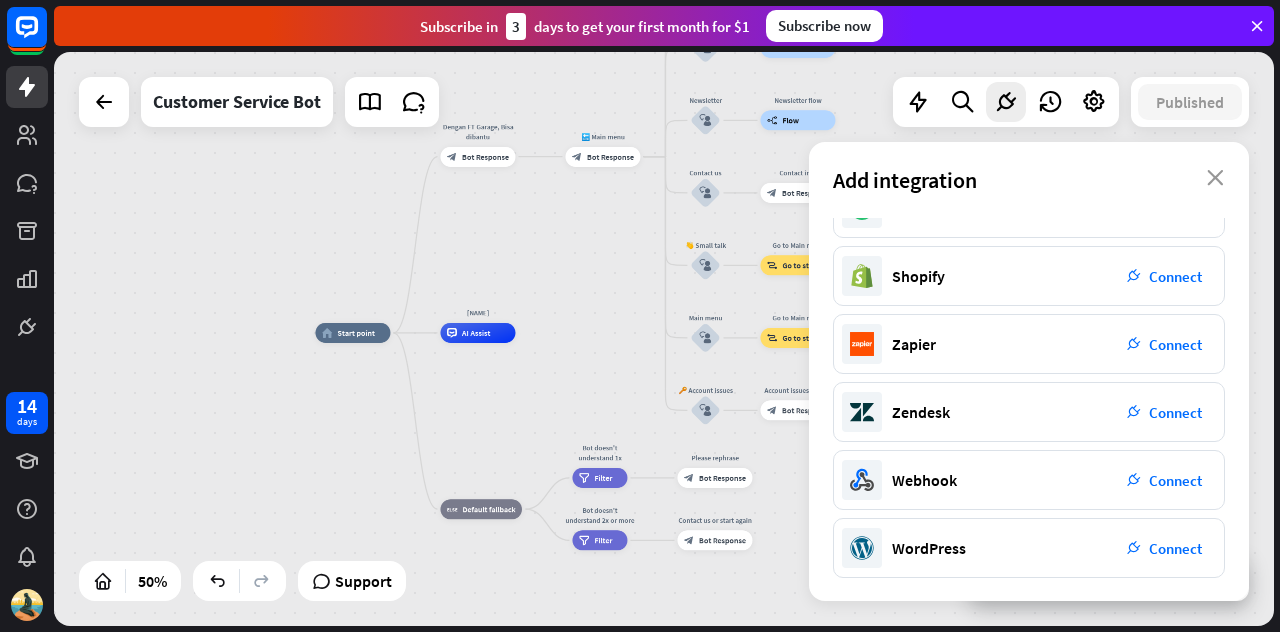 click on "home_2   Start point                 Dengan FT Garage, Bisa dibantu    block_bot_response   Bot Response                 🔙 Main menu   block_bot_response   Bot Response                 Our offer   block_user_input                 Select product category   block_bot_response   Bot Response                 ❓ Question   block_user_input                 How can I help you?   block_bot_response   Bot Response                 FAQ   block_user_input                 Type your question   block_bot_response   Bot Response                 Popular questions   block_faq                 Feedback   block_user_input                 Feedback flow   builder_tree   Flow                 Newsletter   block_user_input                 Newsletter flow   builder_tree   Flow                 Contact us   block_user_input                 Contact info   block_bot_response   Bot Response                 👋 Small talk   block_user_input                 Go to Main menu   block_goto   Go to step" at bounding box center [664, 339] 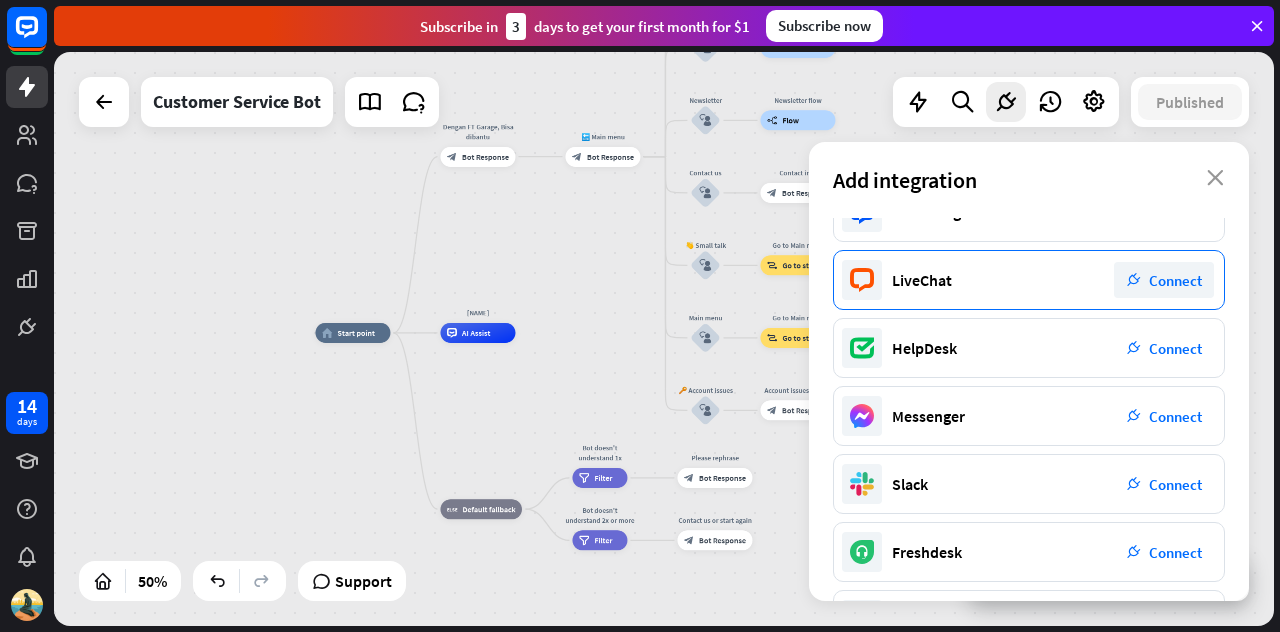 scroll, scrollTop: 0, scrollLeft: 0, axis: both 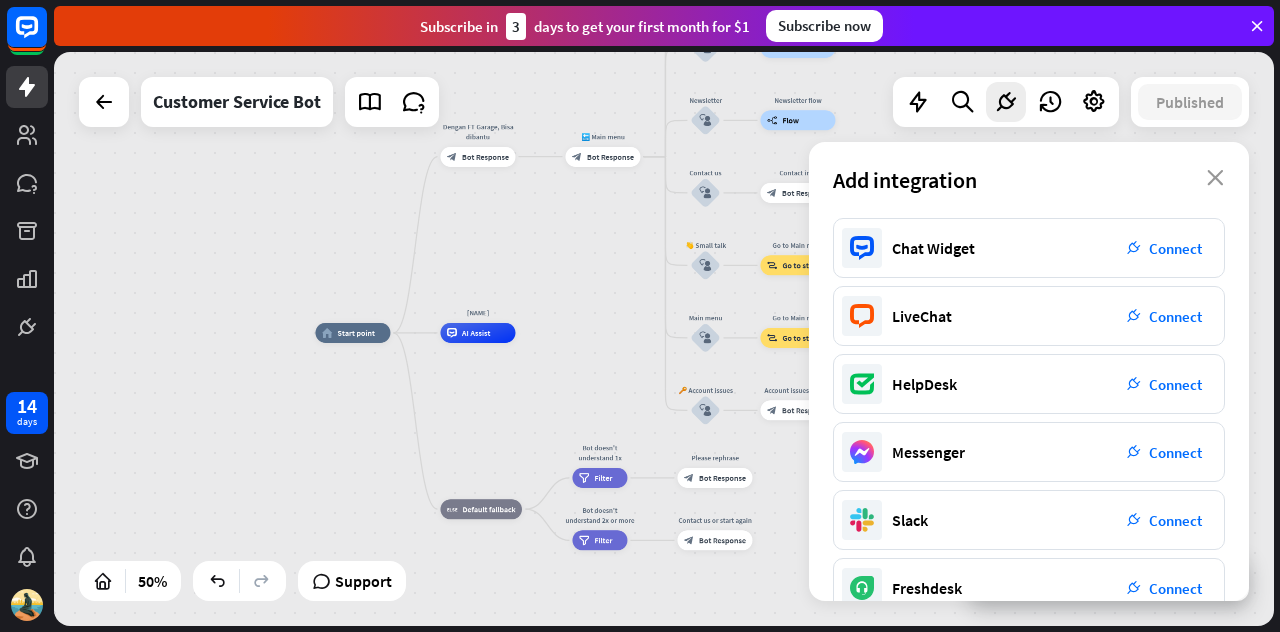 click on "home_2   Start point                 Dengan FT Garage, Bisa dibantu    block_bot_response   Bot Response                 🔙 Main menu   block_bot_response   Bot Response                 Our offer   block_user_input                 Select product category   block_bot_response   Bot Response                 ❓ Question   block_user_input                 How can I help you?   block_bot_response   Bot Response                 FAQ   block_user_input                 Type your question   block_bot_response   Bot Response                 Popular questions   block_faq                 Feedback   block_user_input                 Feedback flow   builder_tree   Flow                 Newsletter   block_user_input                 Newsletter flow   builder_tree   Flow                 Contact us   block_user_input                 Contact info   block_bot_response   Bot Response                 👋 Small talk   block_user_input                 Go to Main menu   block_goto   Go to step" at bounding box center [664, 339] 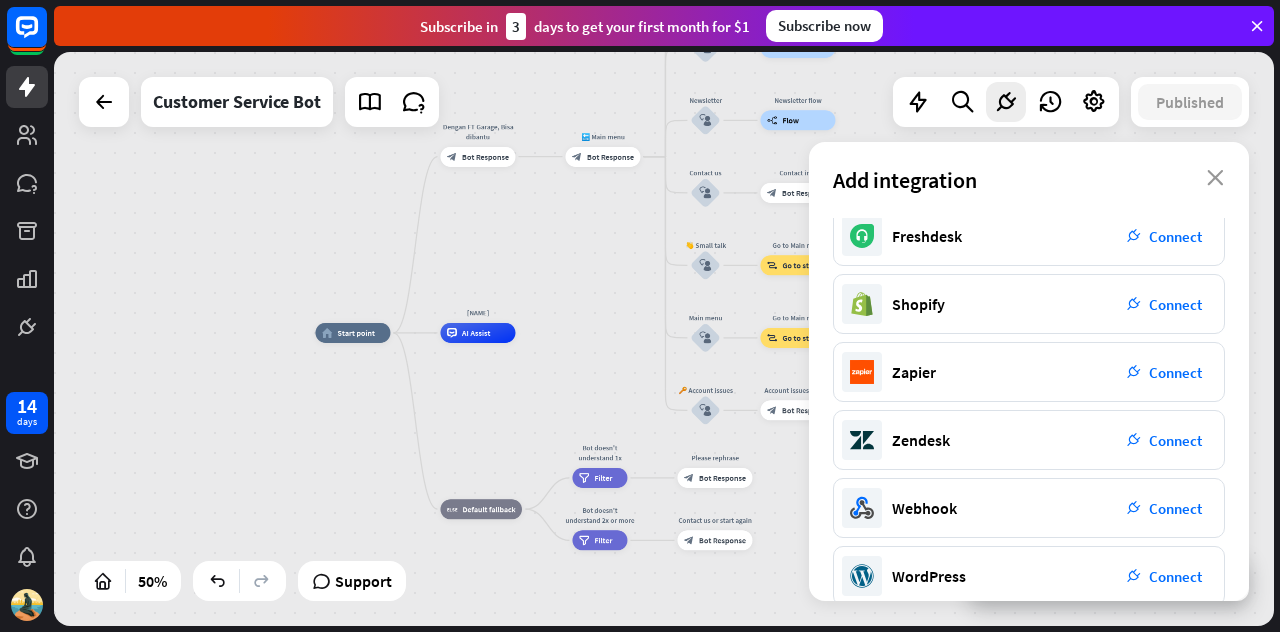 scroll, scrollTop: 380, scrollLeft: 0, axis: vertical 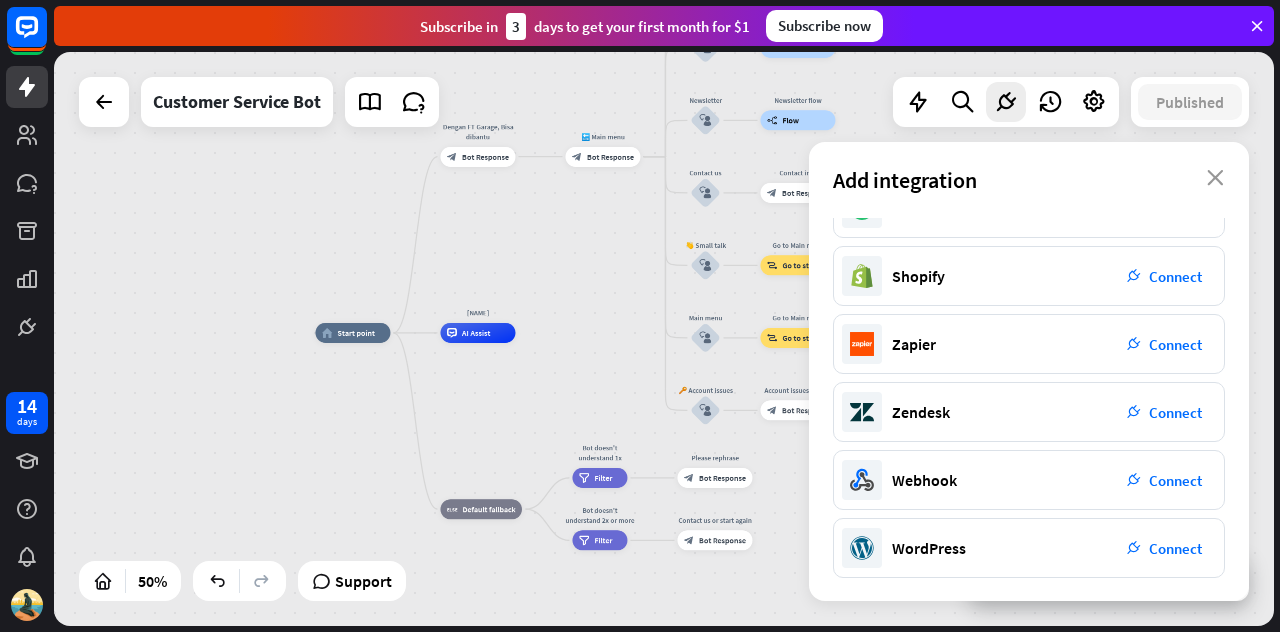 click on "home_2   Start point                 Dengan FT Garage, Bisa dibantu    block_bot_response   Bot Response                 🔙 Main menu   block_bot_response   Bot Response                 Our offer   block_user_input                 Select product category   block_bot_response   Bot Response                 ❓ Question   block_user_input                 How can I help you?   block_bot_response   Bot Response                 FAQ   block_user_input                 Type your question   block_bot_response   Bot Response                 Popular questions   block_faq                 Feedback   block_user_input                 Feedback flow   builder_tree   Flow                 Newsletter   block_user_input                 Newsletter flow   builder_tree   Flow                 Contact us   block_user_input                 Contact info   block_bot_response   Bot Response                 👋 Small talk   block_user_input                 Go to Main menu   block_goto   Go to step" at bounding box center (664, 339) 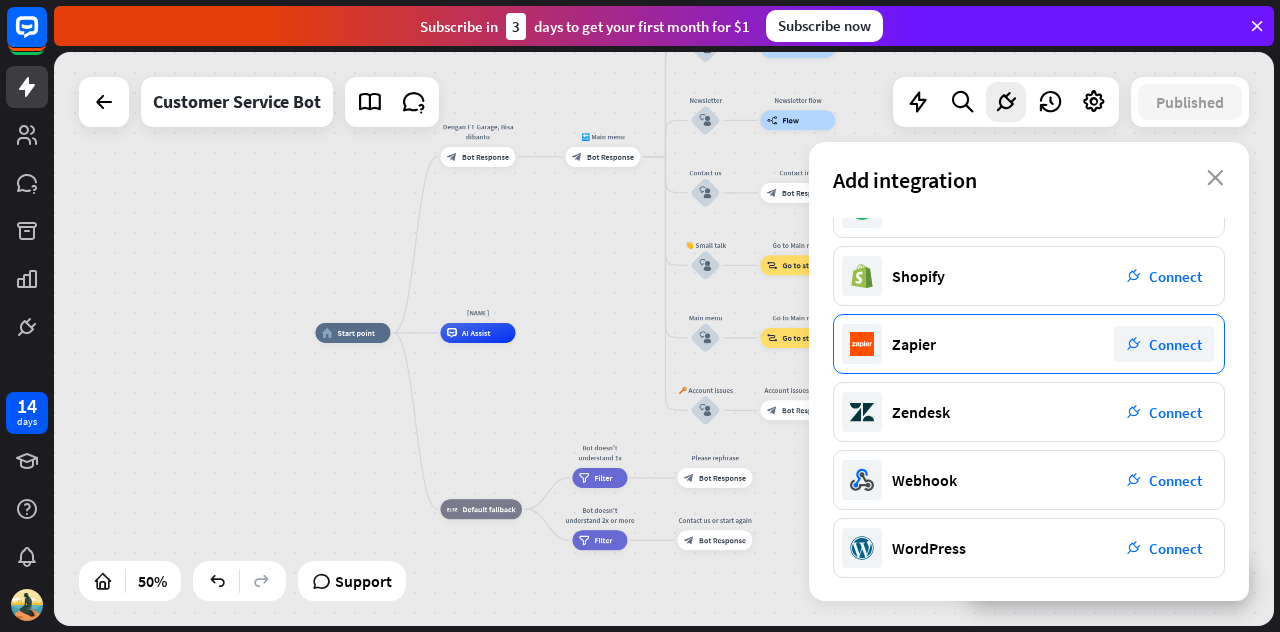 scroll, scrollTop: 0, scrollLeft: 0, axis: both 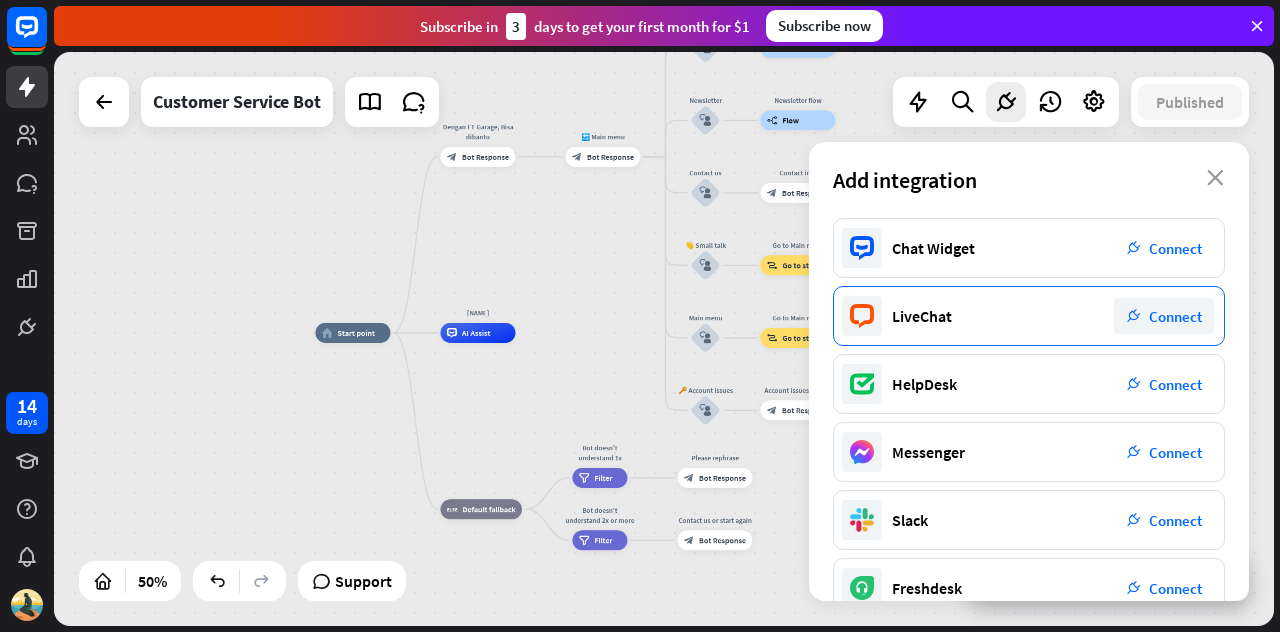 click on "Connect" at bounding box center (1175, 316) 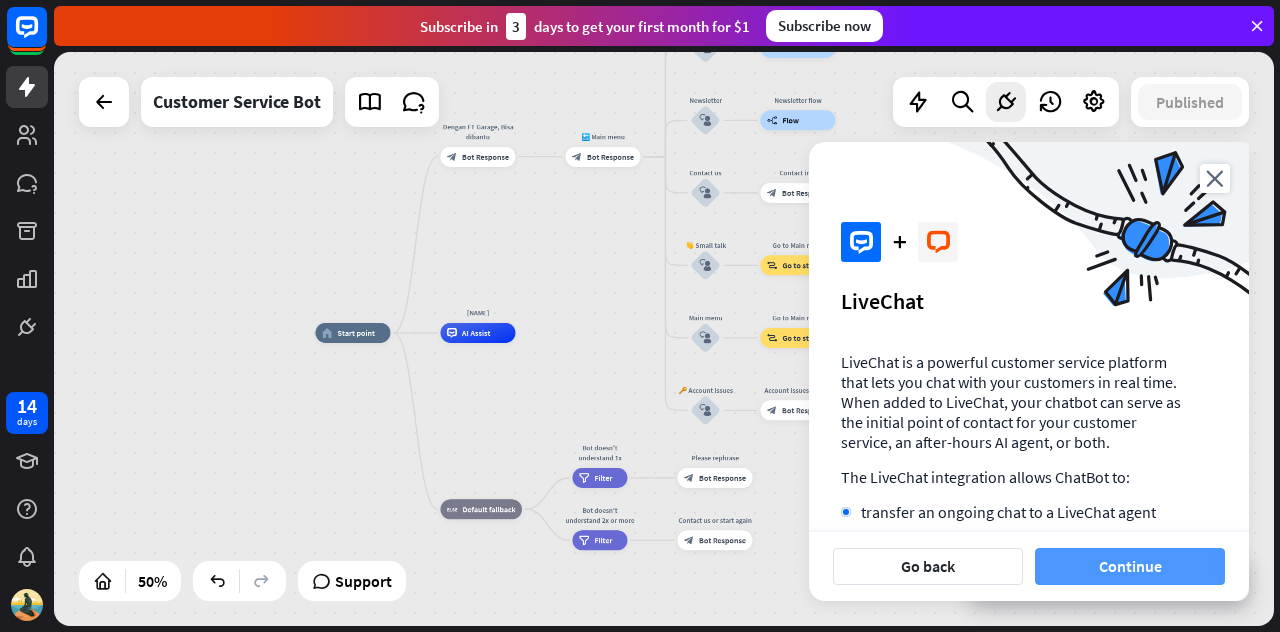click on "Continue" at bounding box center (1130, 566) 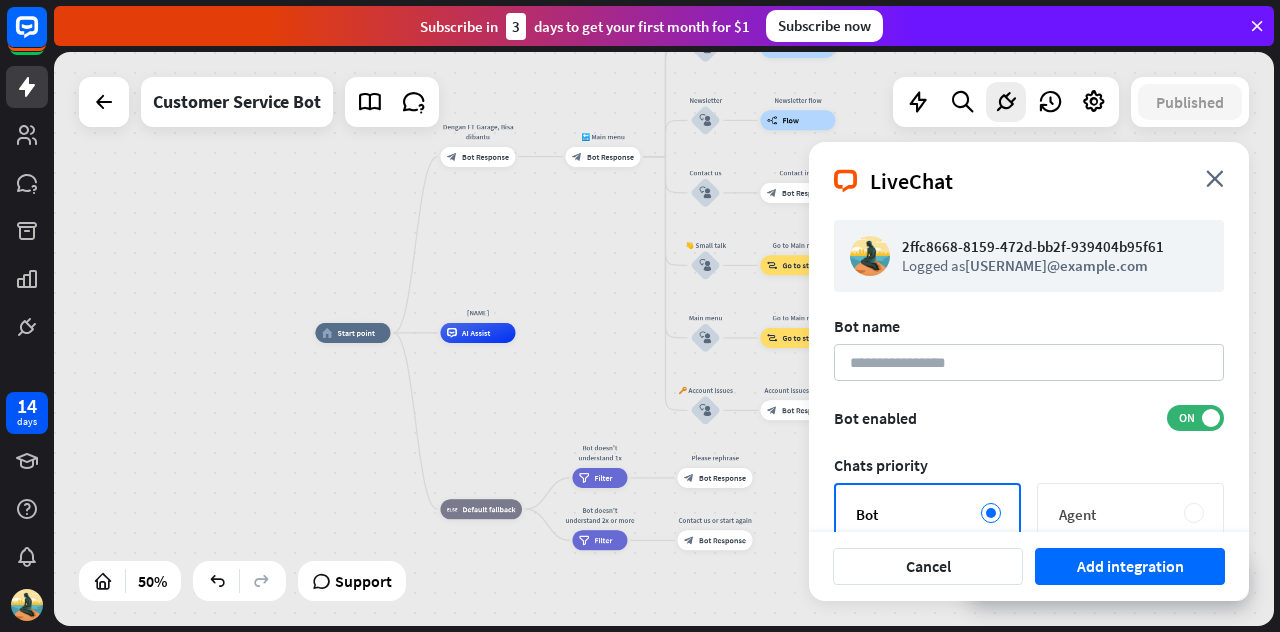 scroll, scrollTop: 204, scrollLeft: 0, axis: vertical 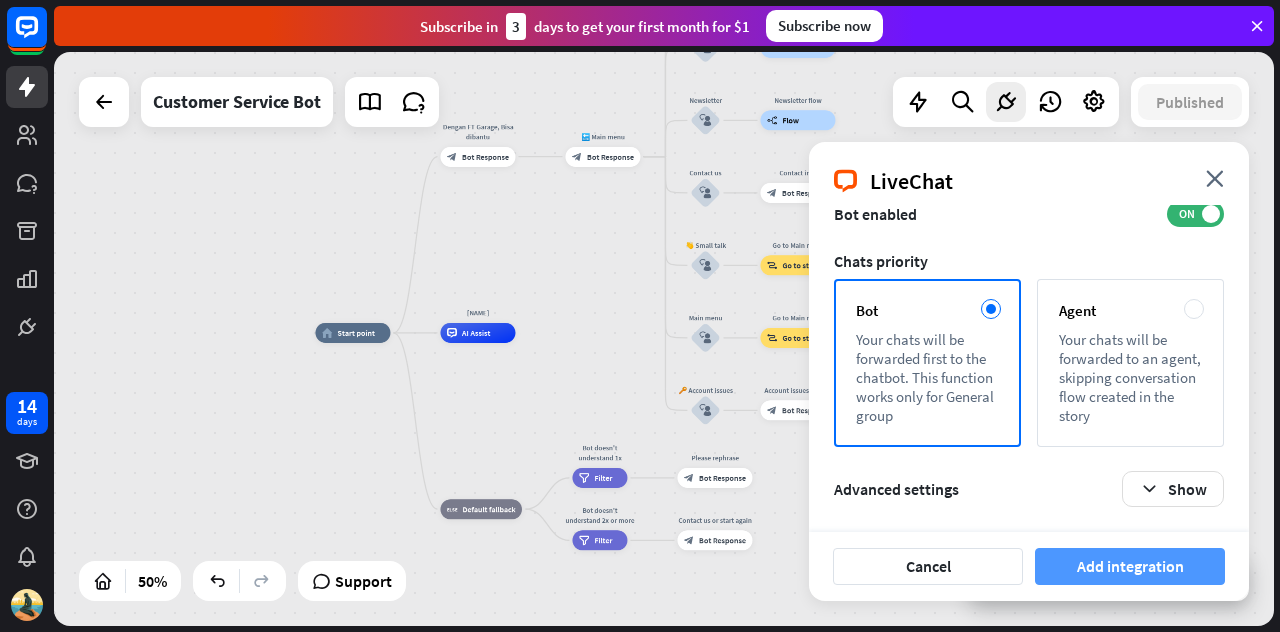 click on "Add integration" at bounding box center (1130, 566) 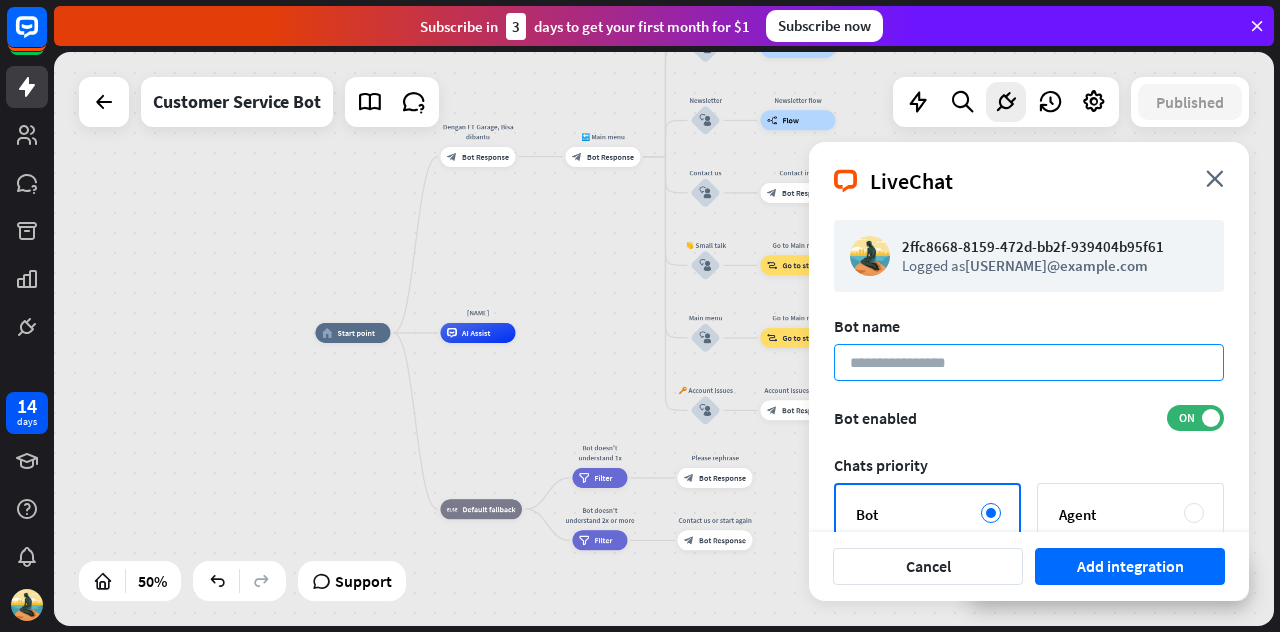 scroll, scrollTop: 0, scrollLeft: 0, axis: both 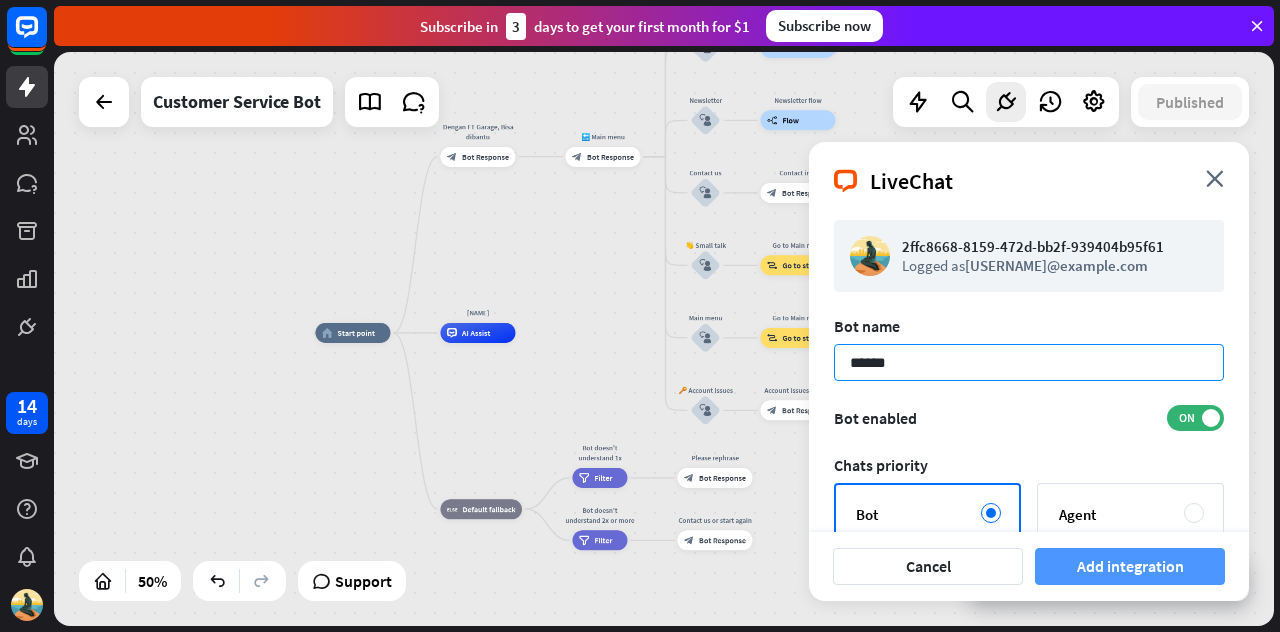 type on "******" 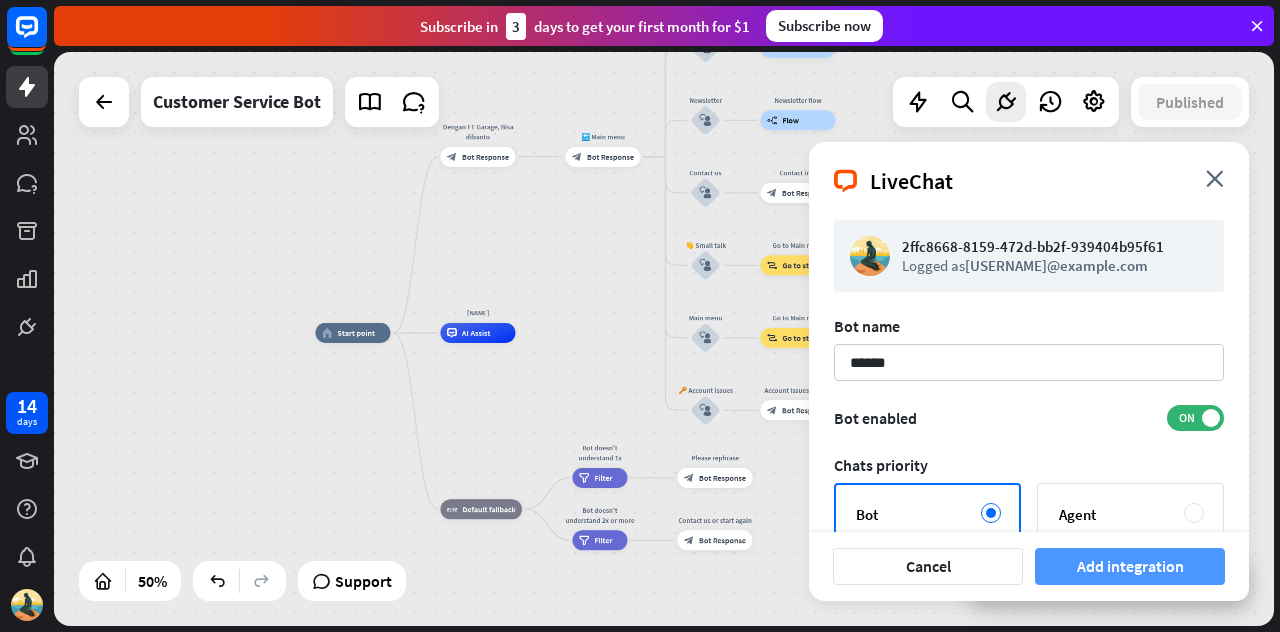click on "Add integration" at bounding box center [1130, 566] 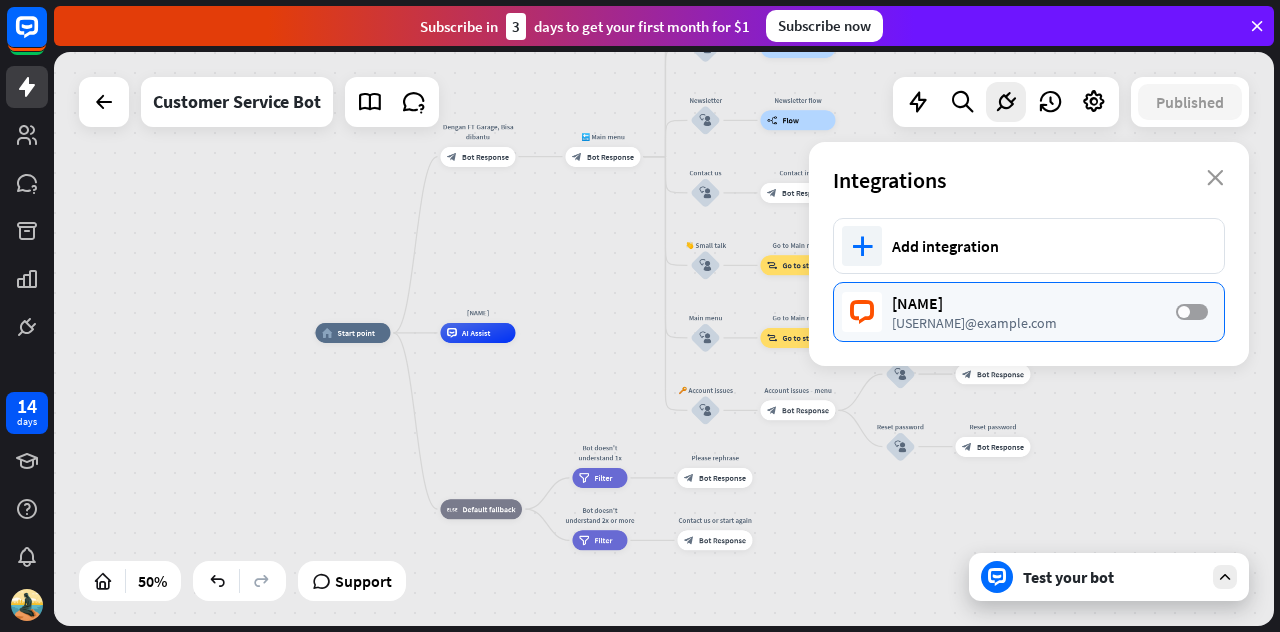 click on "OFF" at bounding box center (1192, 312) 